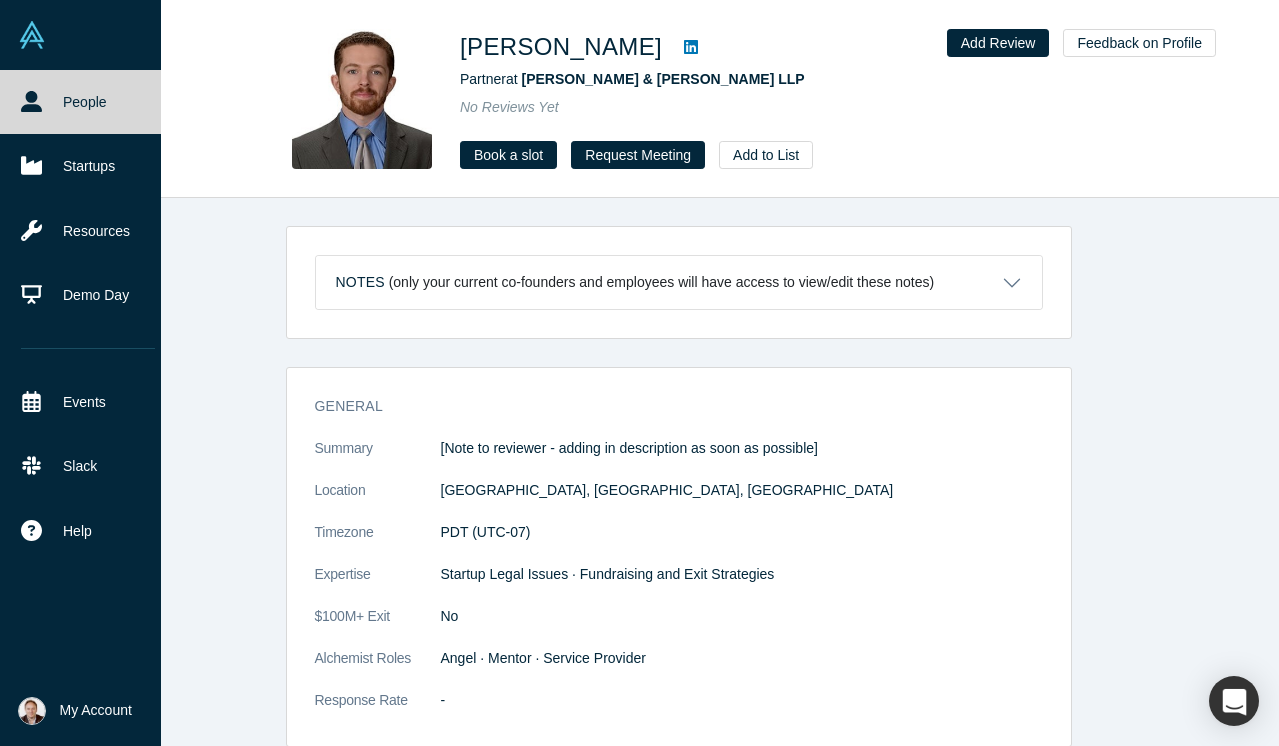 scroll, scrollTop: 0, scrollLeft: 0, axis: both 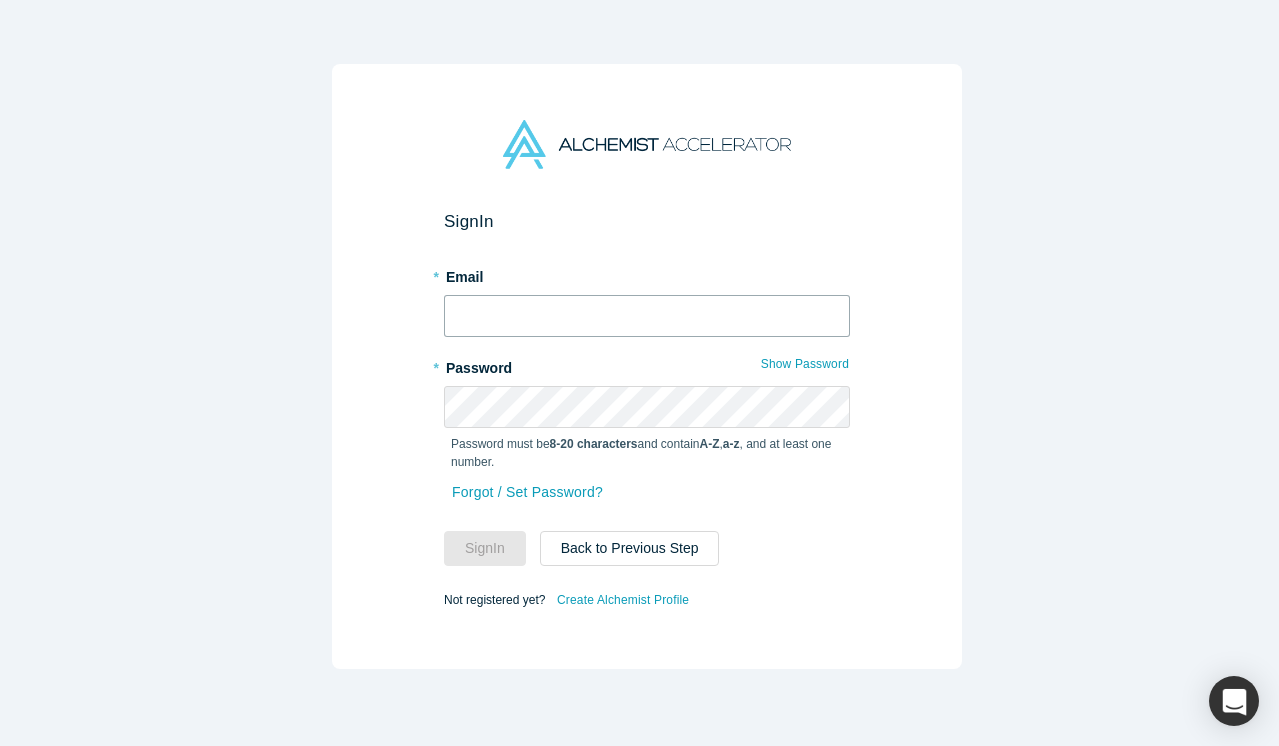 drag, startPoint x: 0, startPoint y: 0, endPoint x: 533, endPoint y: 306, distance: 614.5934 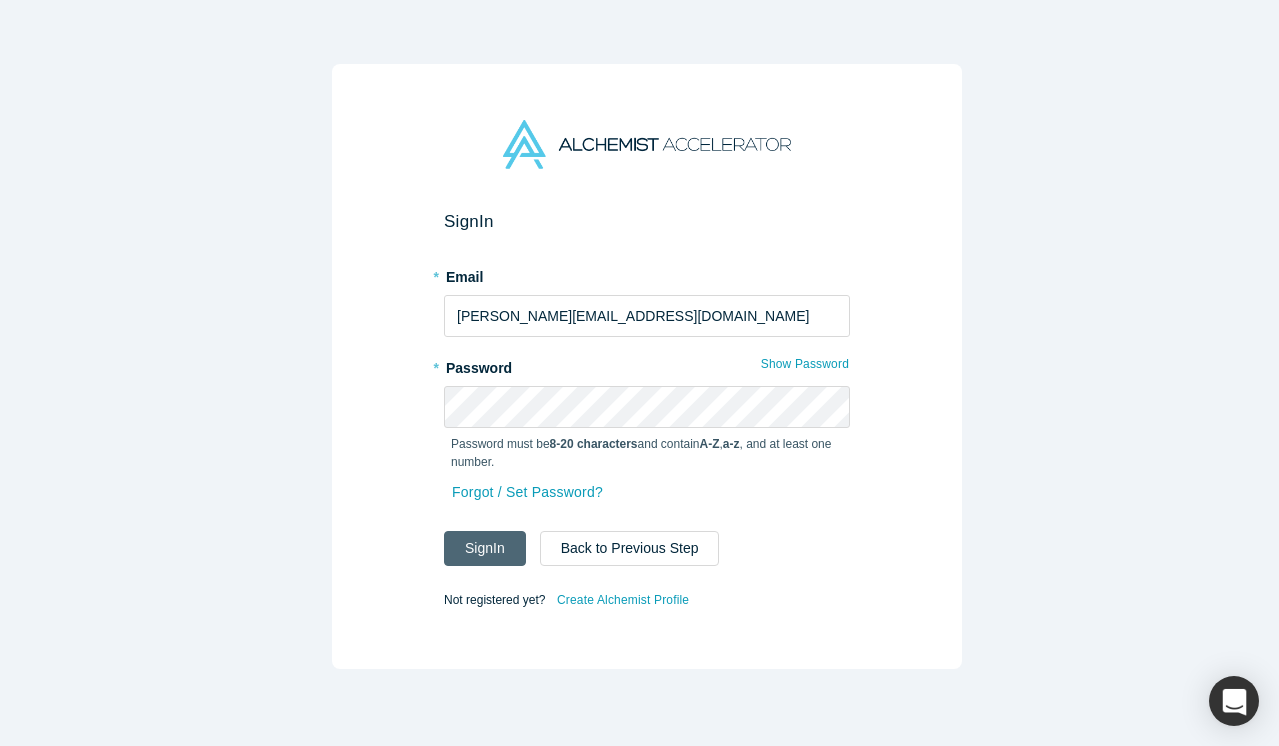click on "Sign  In" at bounding box center [485, 548] 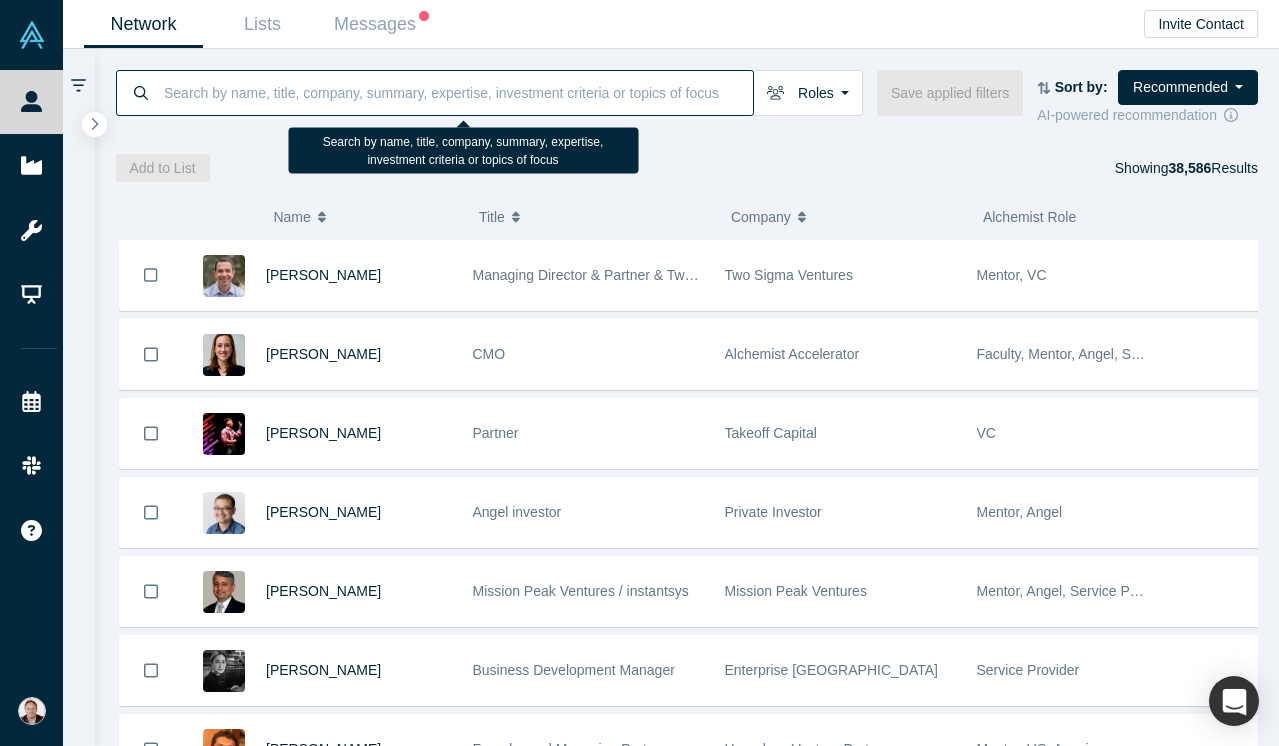 click at bounding box center (457, 92) 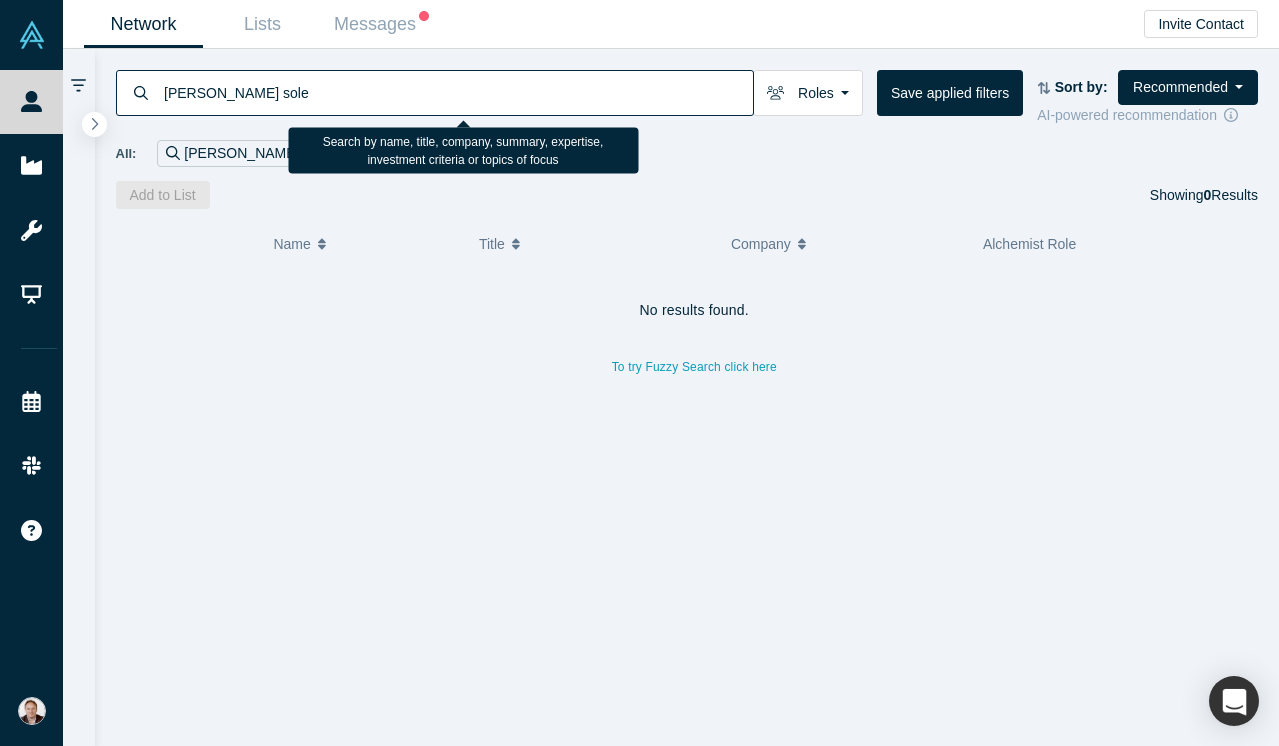 drag, startPoint x: 243, startPoint y: 102, endPoint x: 197, endPoint y: 95, distance: 46.52956 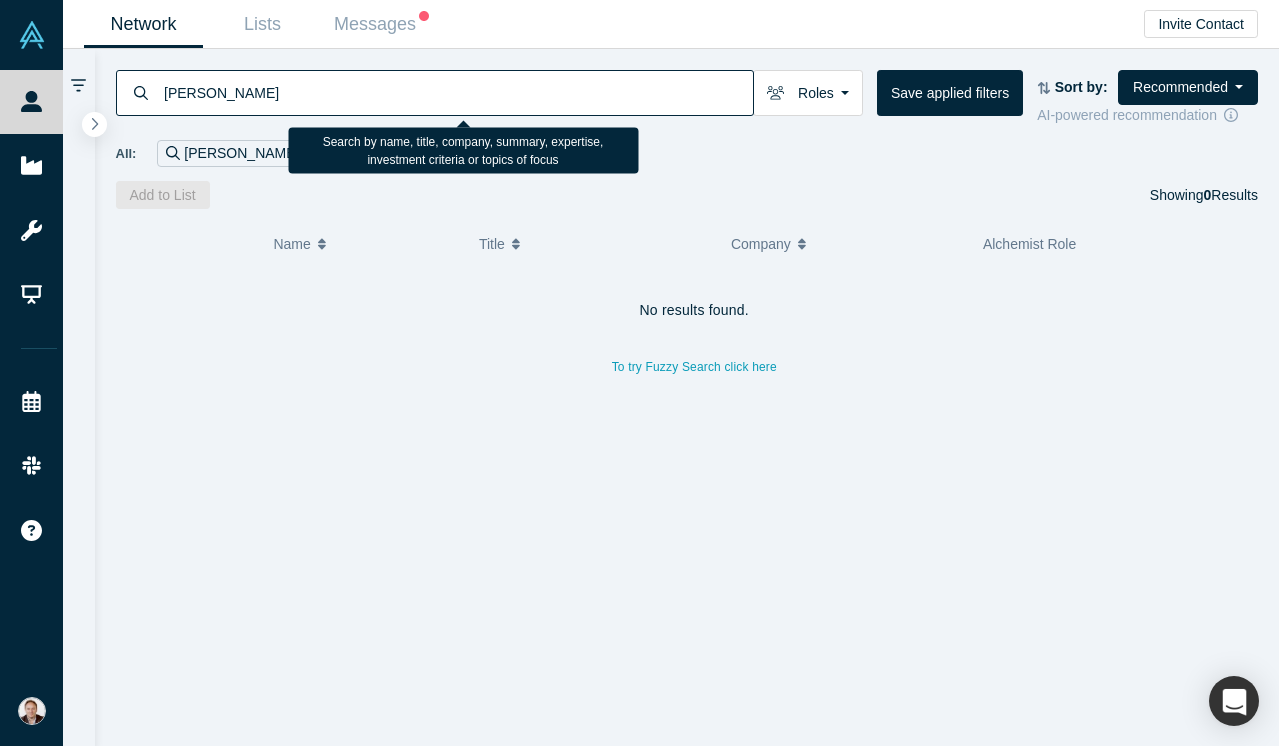 type on "[PERSON_NAME]" 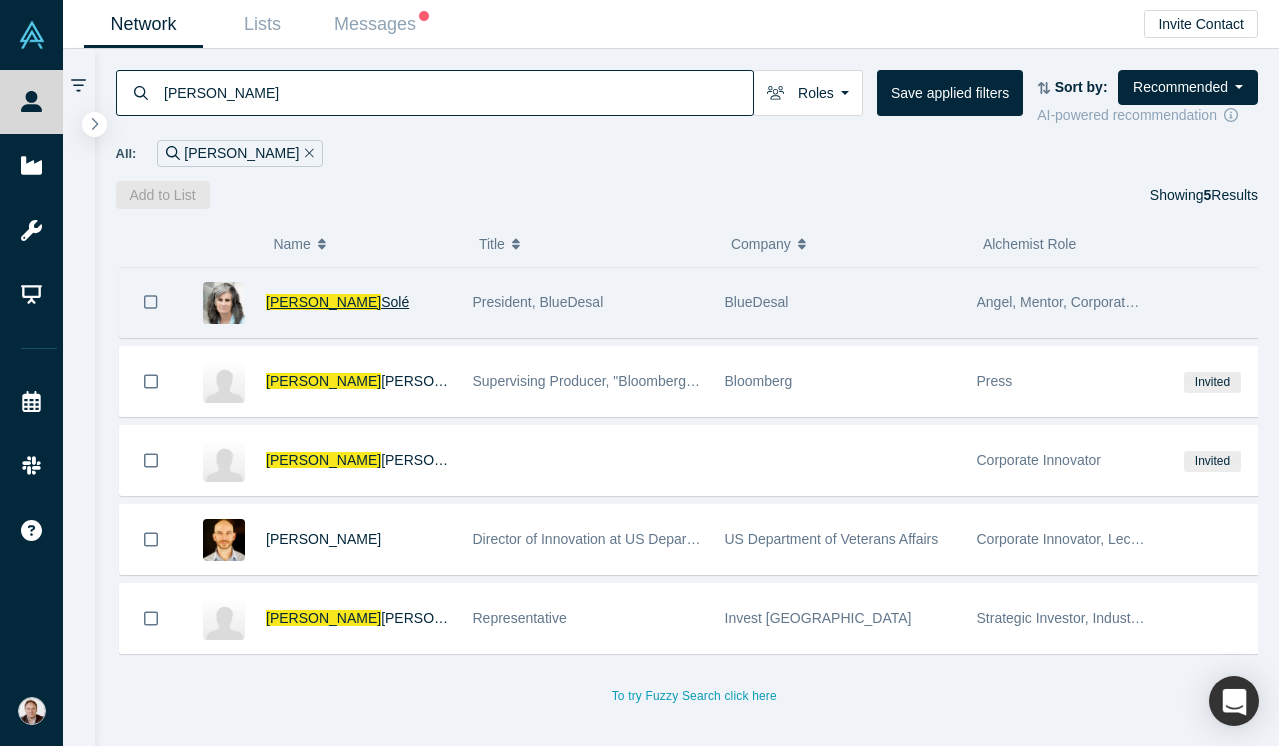 click on "[PERSON_NAME]" at bounding box center [323, 302] 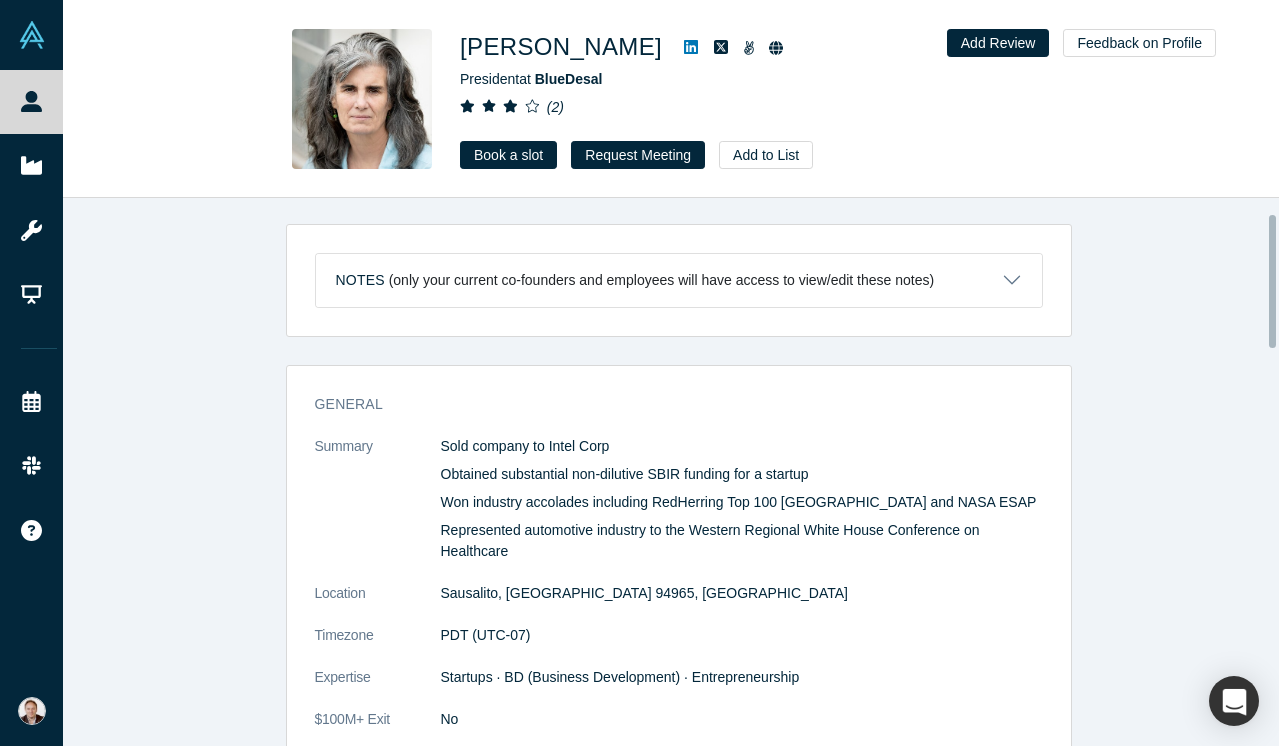 scroll, scrollTop: 69, scrollLeft: 0, axis: vertical 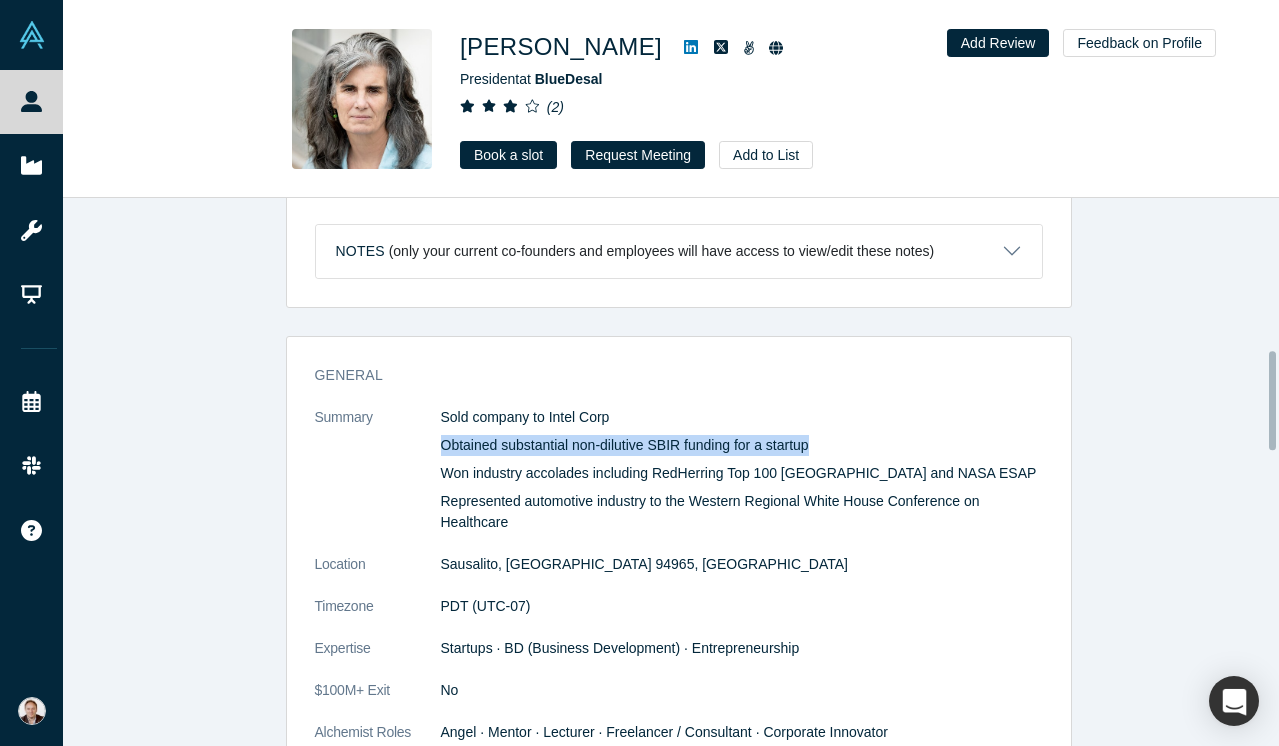 drag, startPoint x: 435, startPoint y: 433, endPoint x: 817, endPoint y: 443, distance: 382.13086 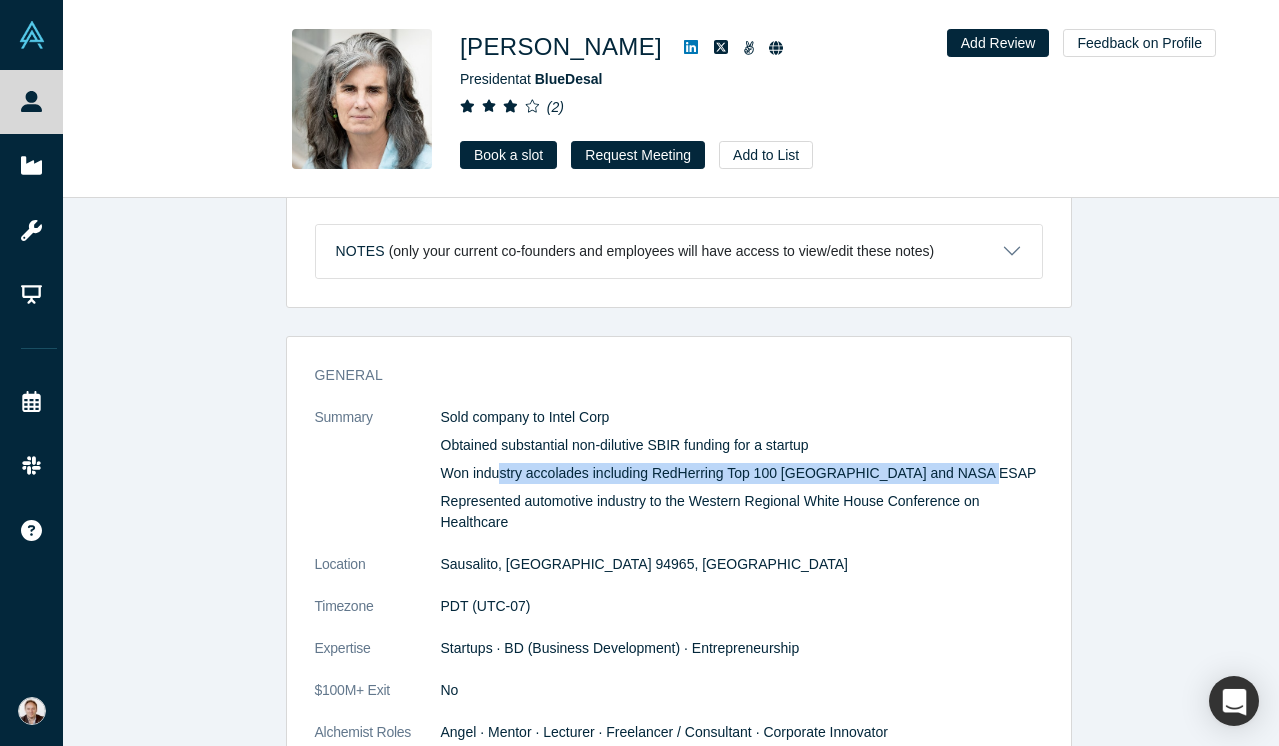 drag, startPoint x: 976, startPoint y: 467, endPoint x: 489, endPoint y: 469, distance: 487.00412 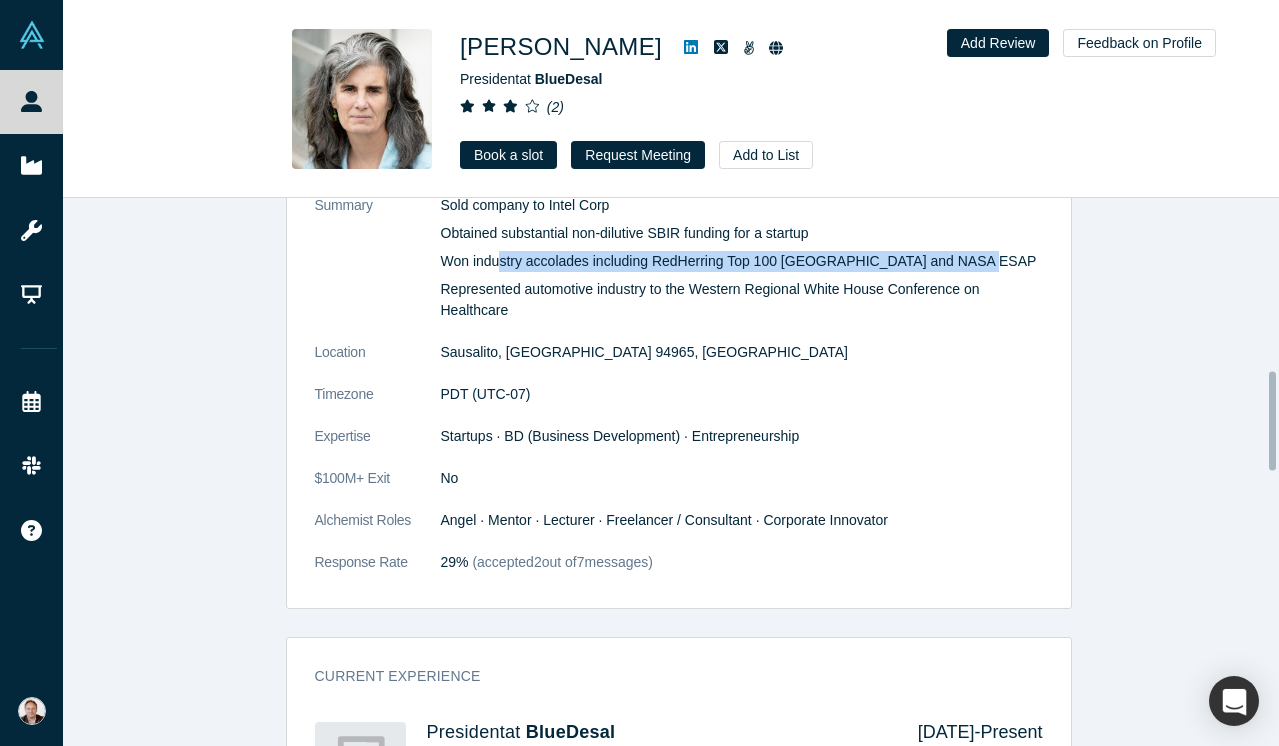 scroll, scrollTop: 1101, scrollLeft: 0, axis: vertical 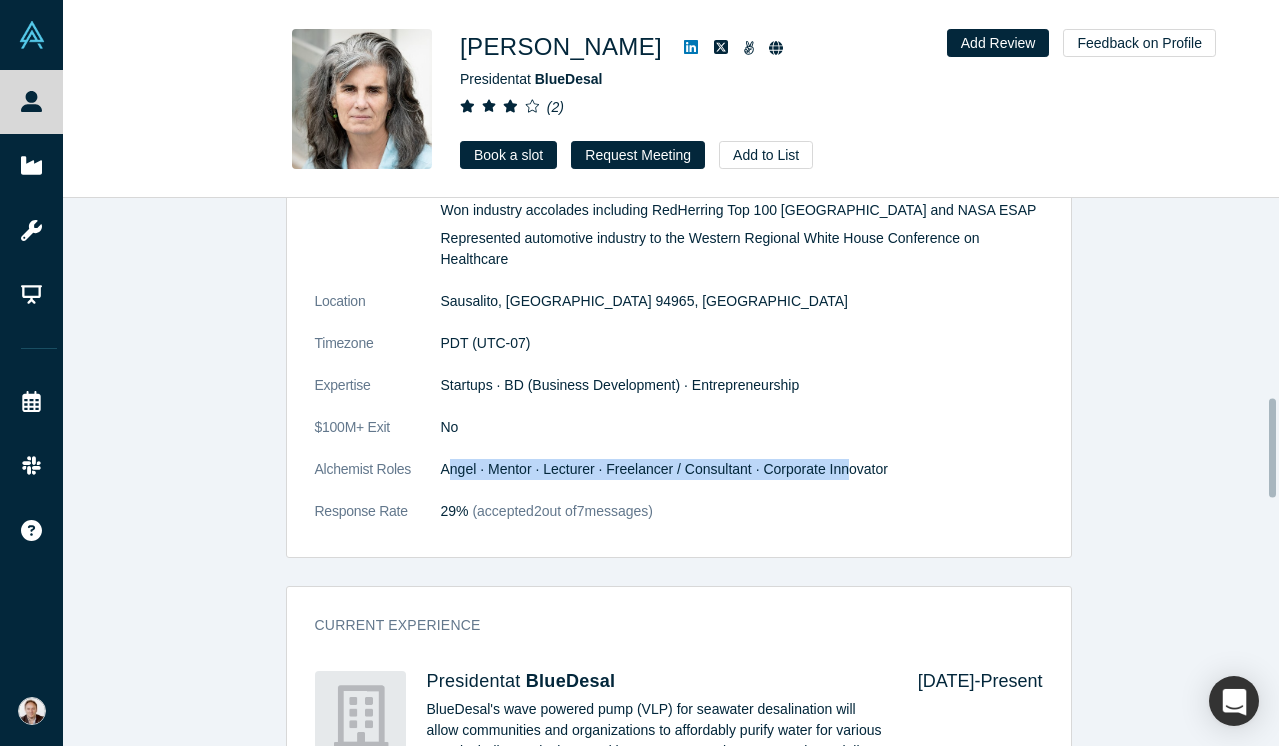 drag, startPoint x: 512, startPoint y: 467, endPoint x: 851, endPoint y: 470, distance: 339.01328 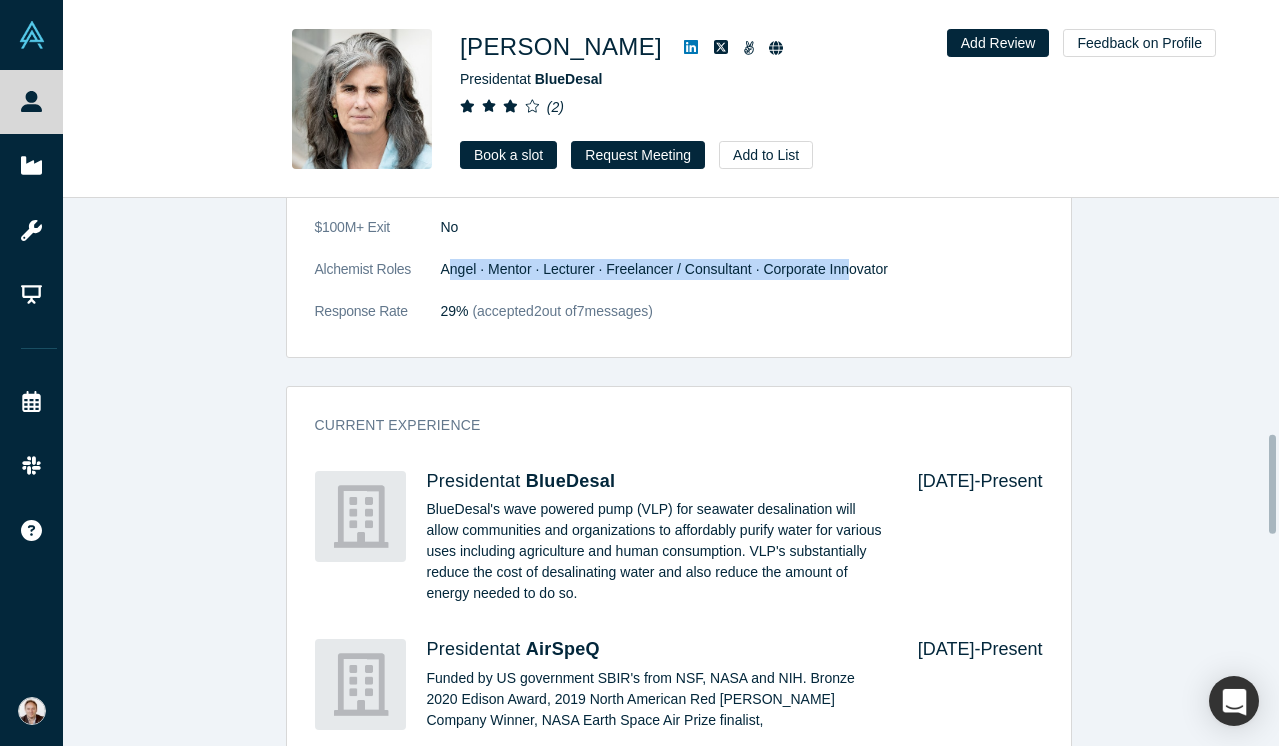 scroll, scrollTop: 1302, scrollLeft: 0, axis: vertical 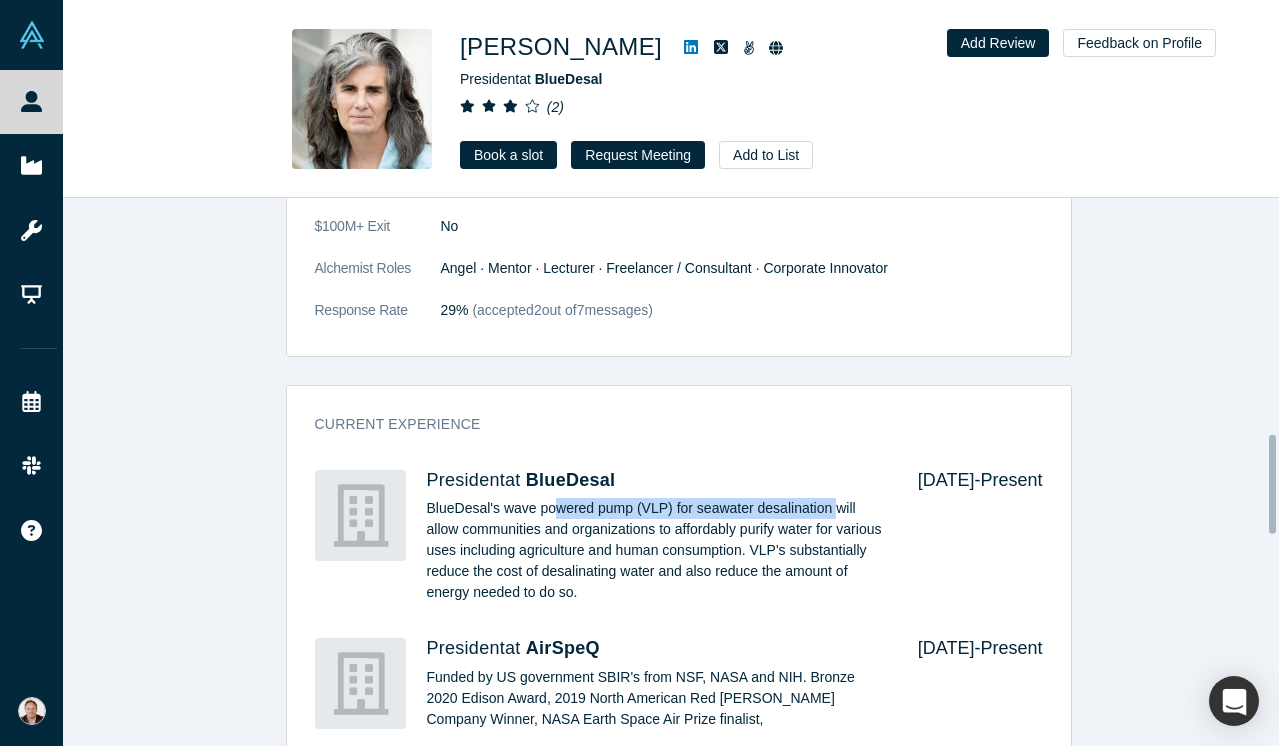 drag, startPoint x: 552, startPoint y: 512, endPoint x: 831, endPoint y: 513, distance: 279.0018 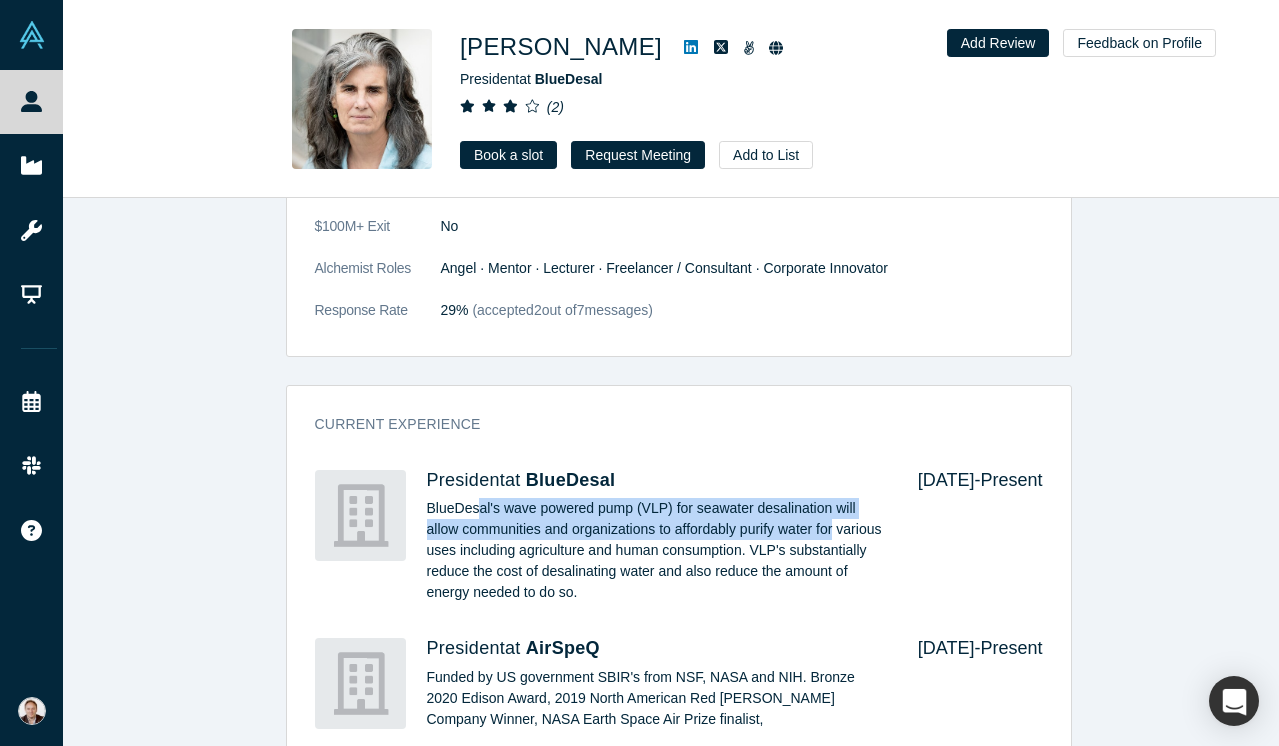 drag, startPoint x: 792, startPoint y: 530, endPoint x: 470, endPoint y: 508, distance: 322.75067 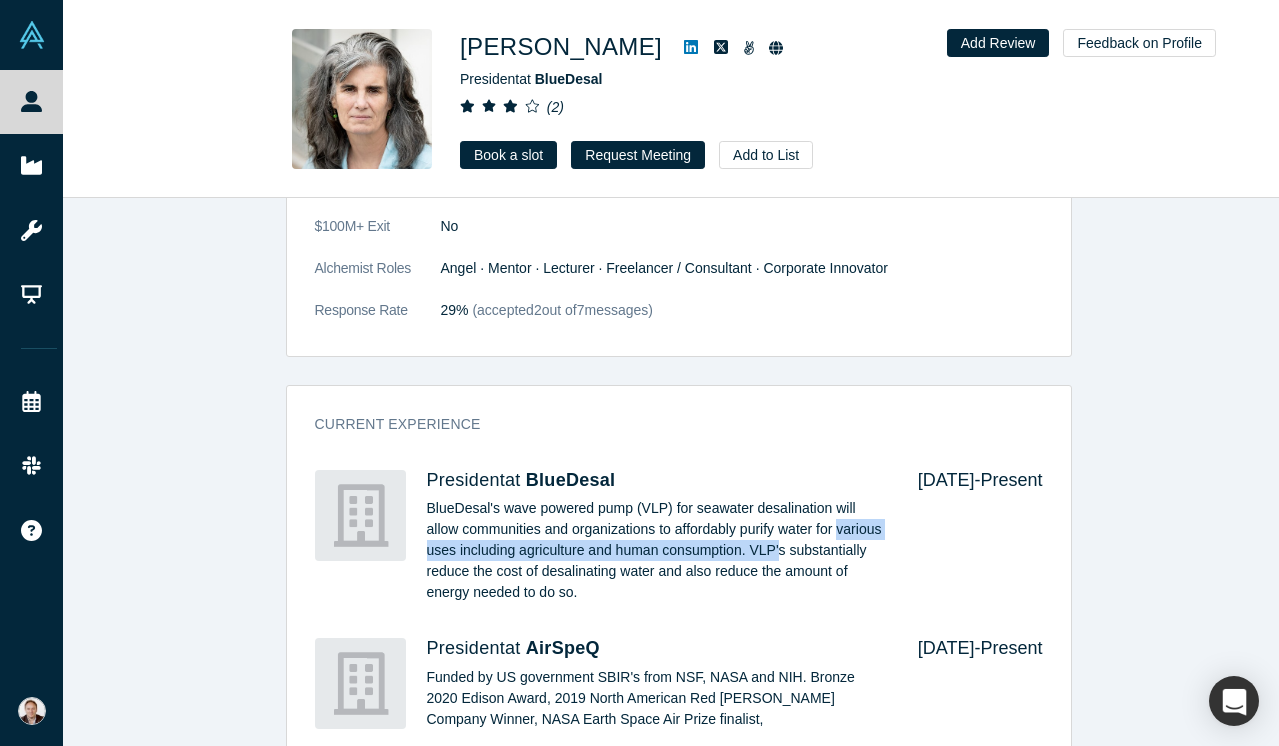 drag, startPoint x: 421, startPoint y: 551, endPoint x: 823, endPoint y: 551, distance: 402 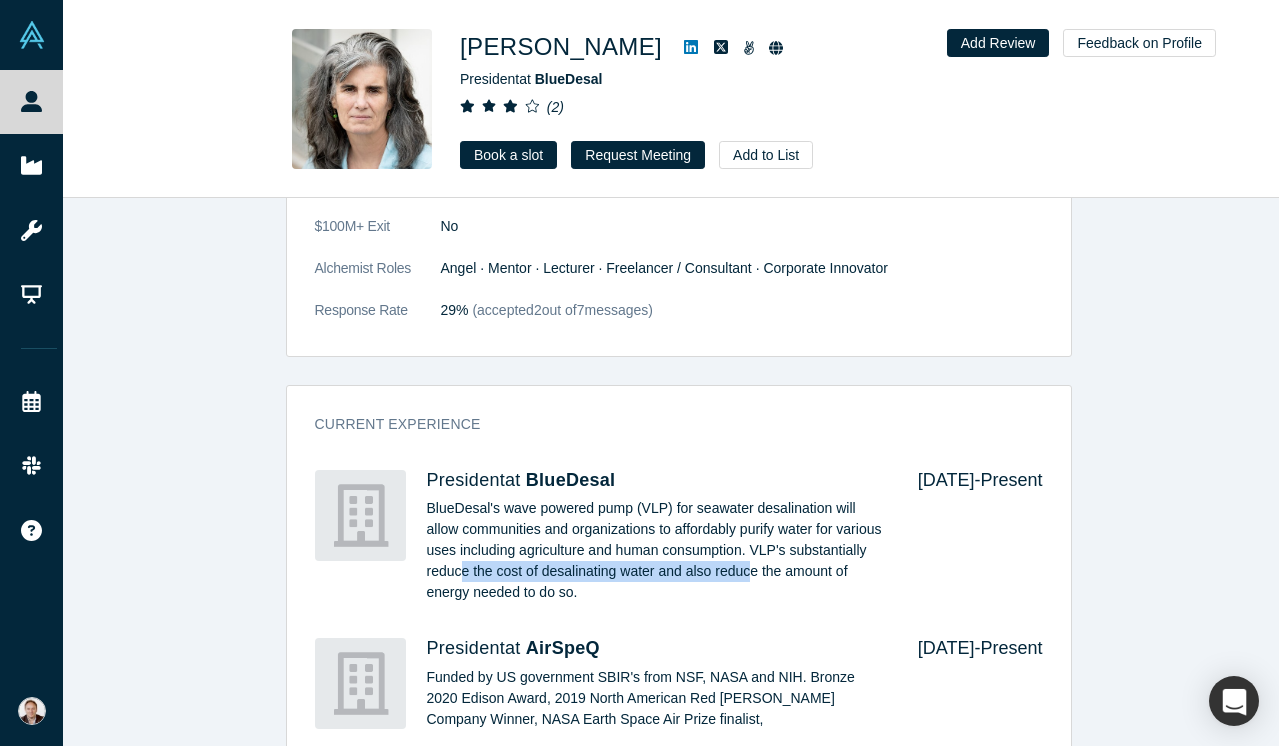 drag, startPoint x: 827, startPoint y: 570, endPoint x: 533, endPoint y: 572, distance: 294.0068 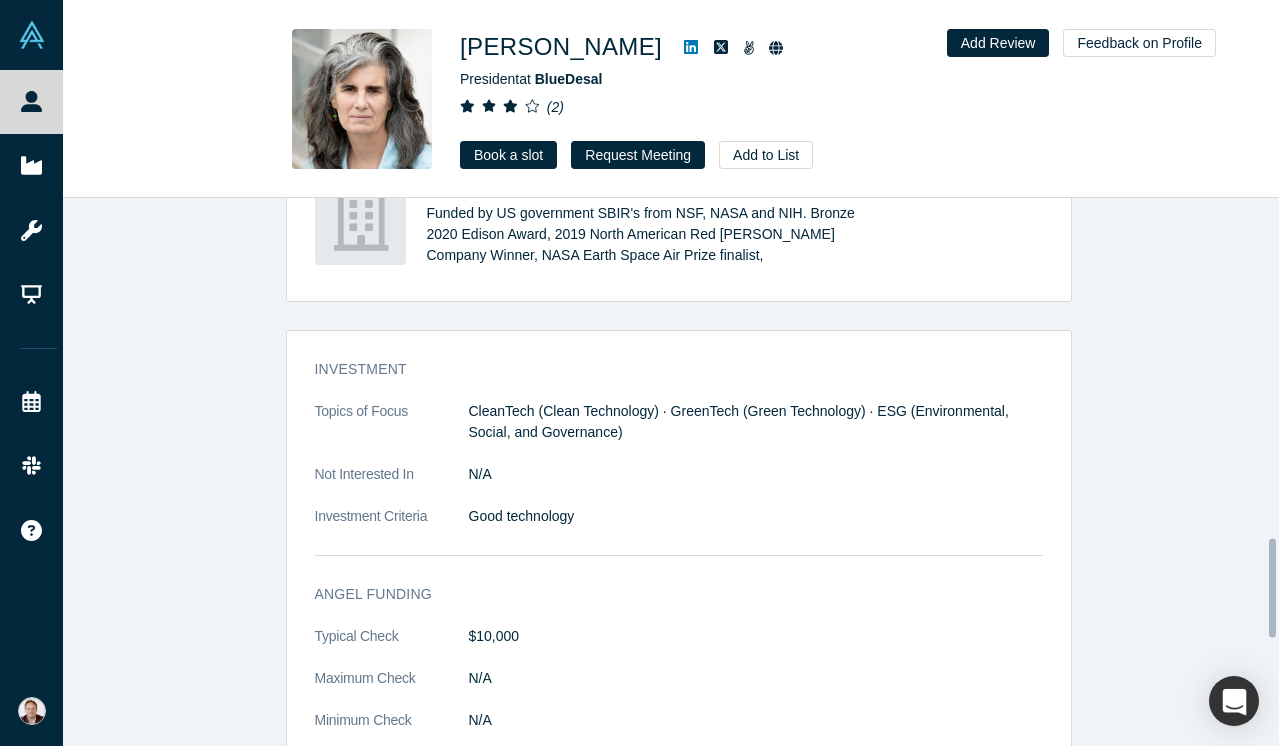 scroll, scrollTop: 1878, scrollLeft: 0, axis: vertical 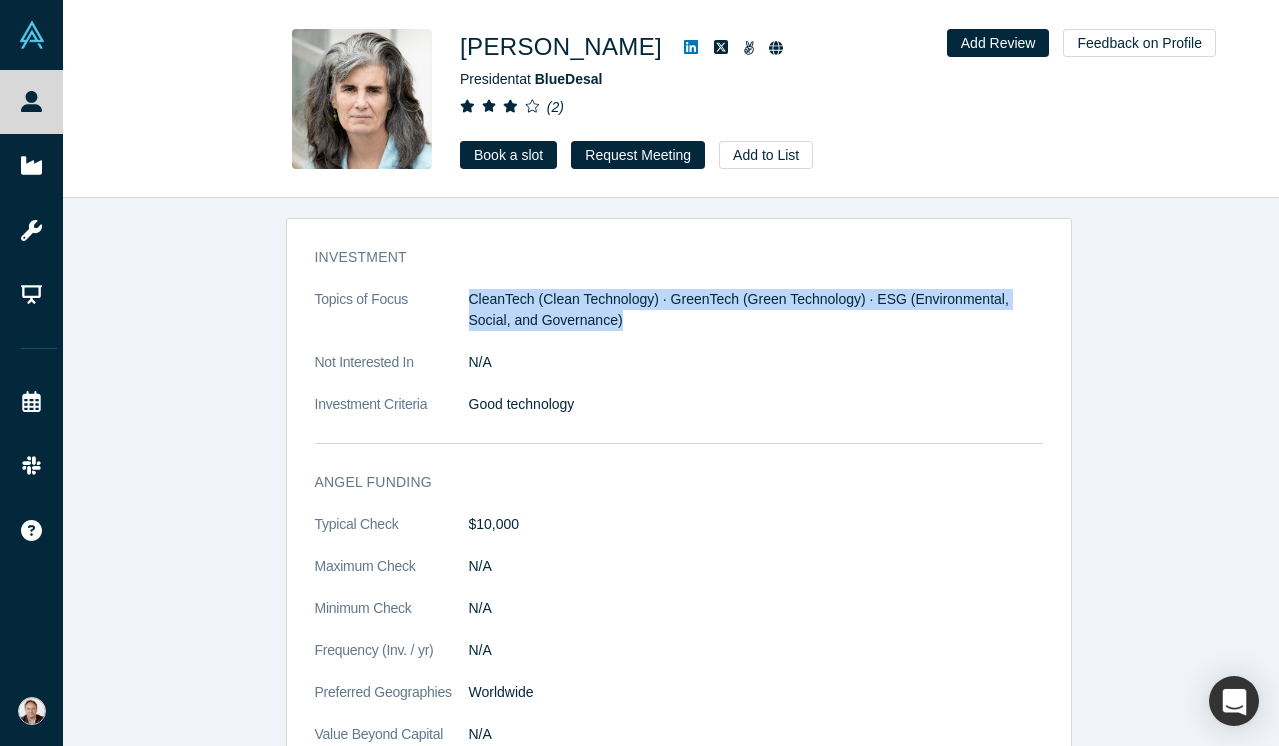 drag, startPoint x: 799, startPoint y: 324, endPoint x: 422, endPoint y: 293, distance: 378.2724 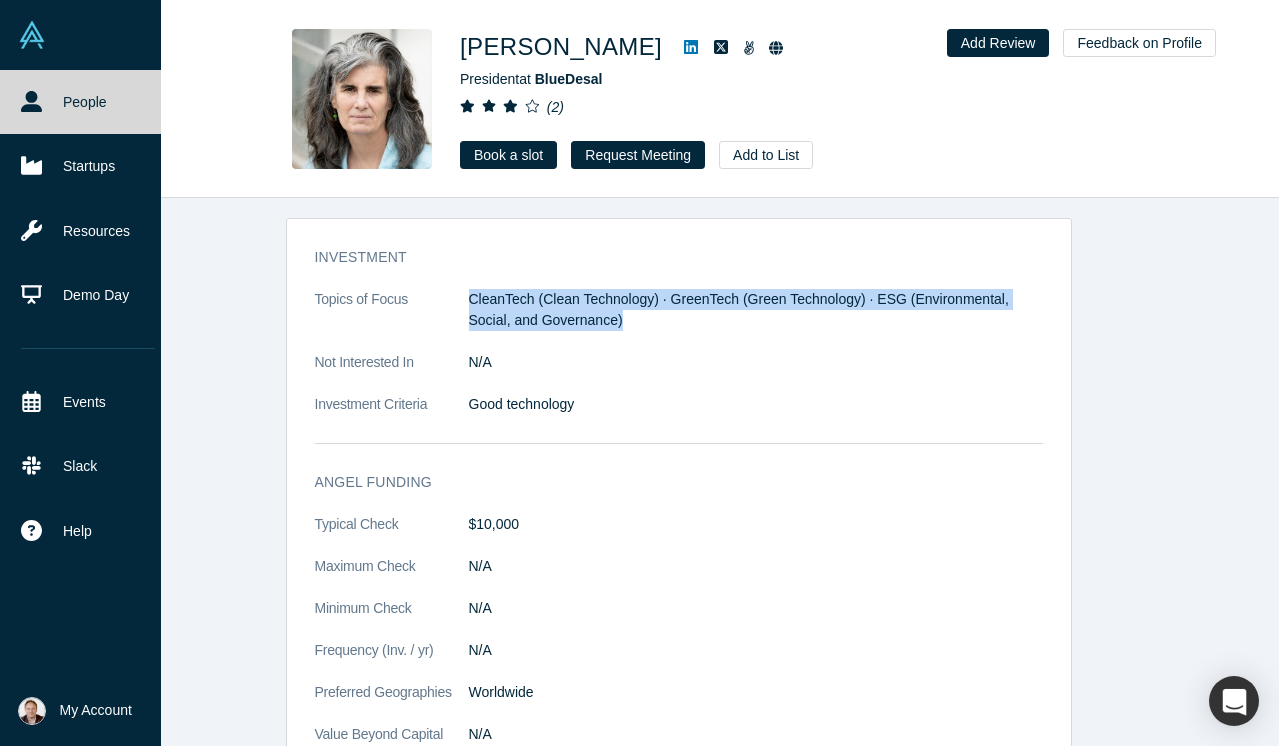 click on "People" at bounding box center (88, 102) 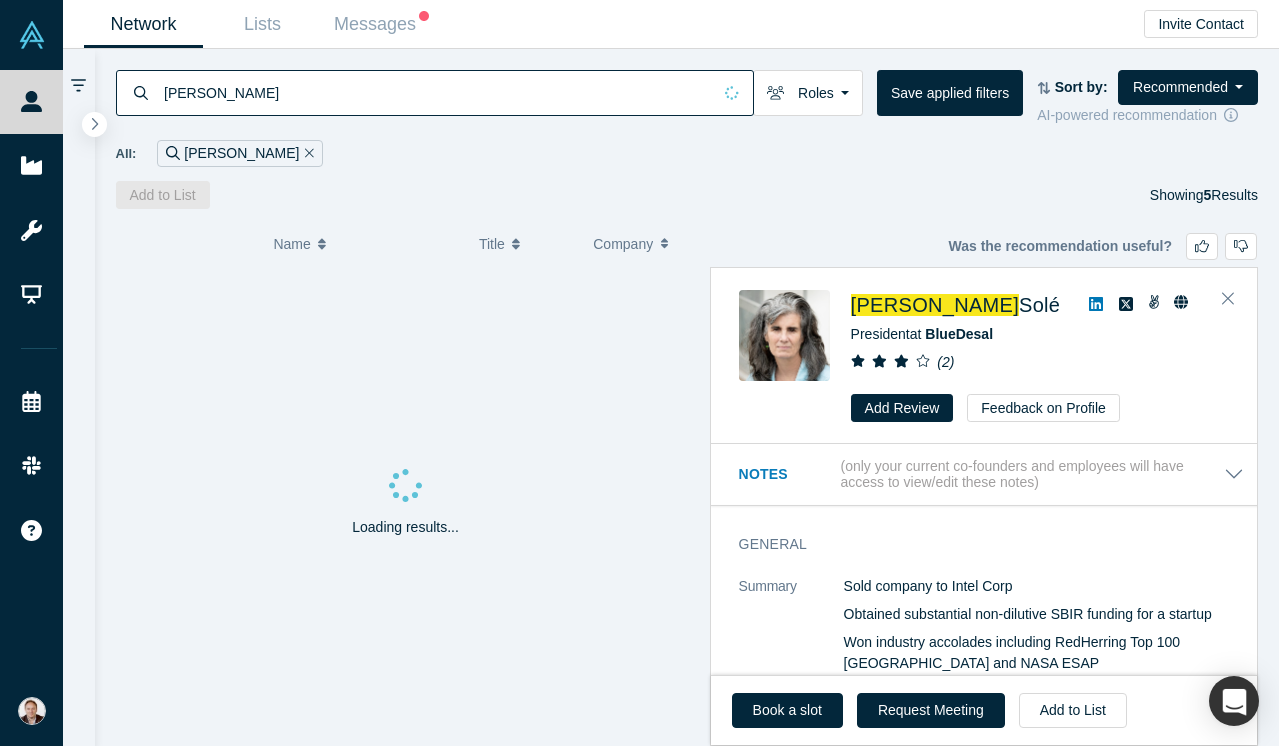 click 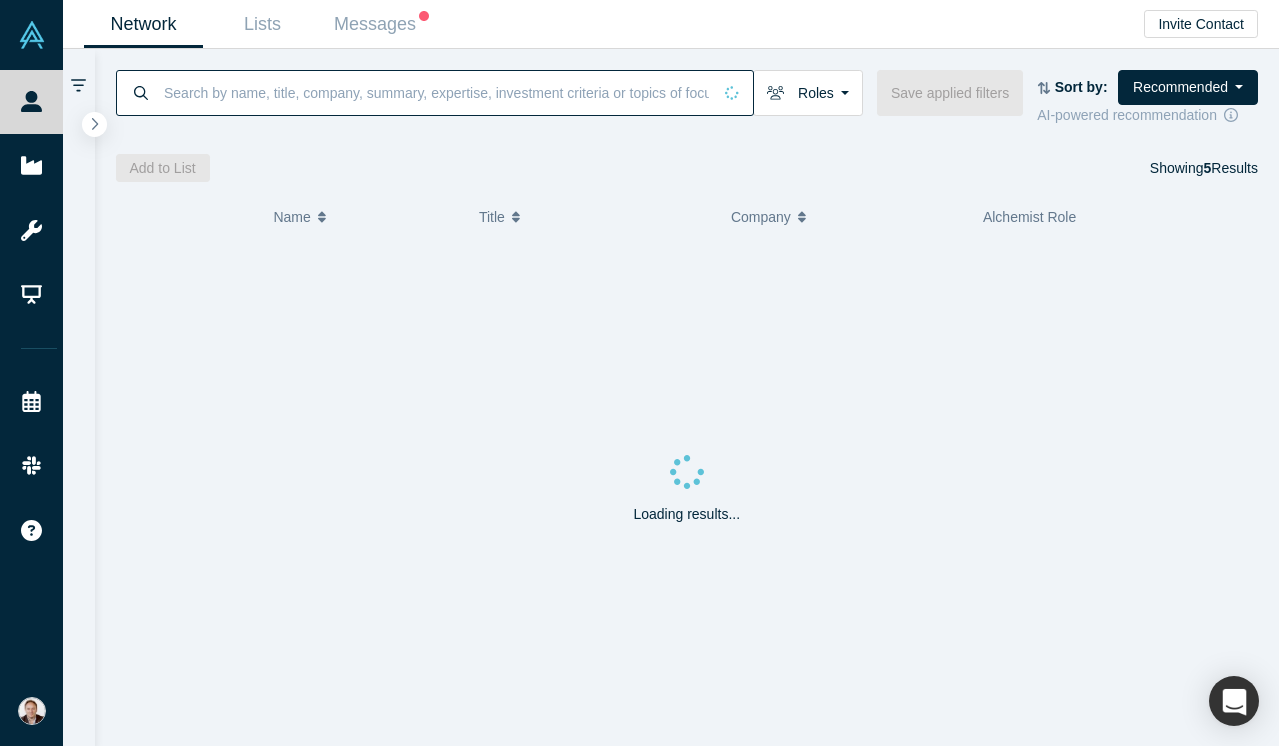 click at bounding box center (436, 92) 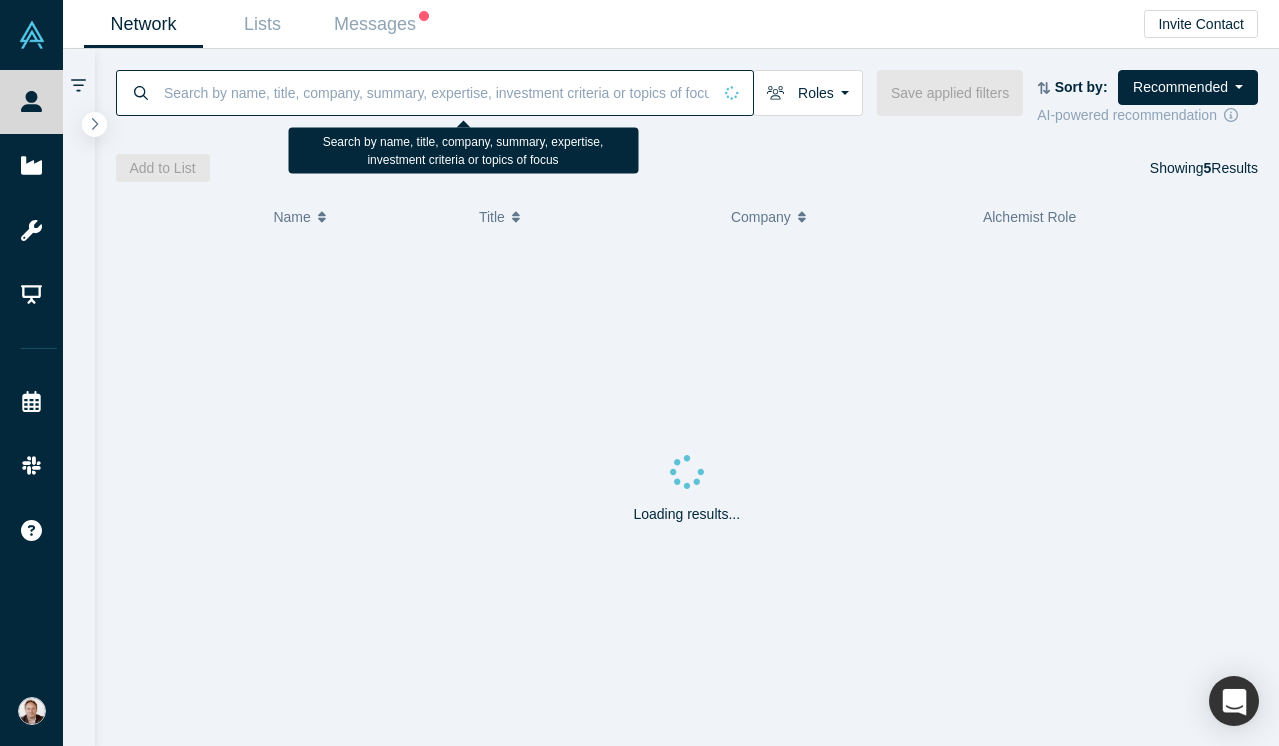 paste on "[PERSON_NAME]" 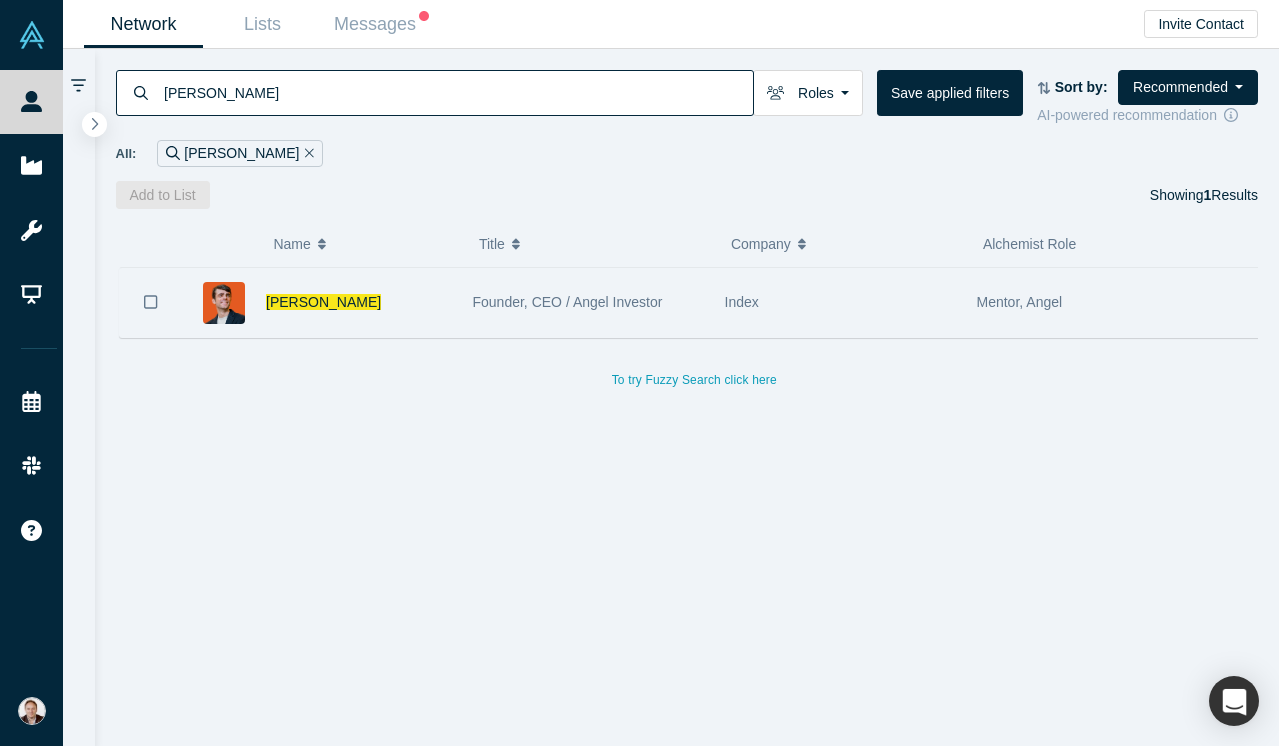 type on "[PERSON_NAME]" 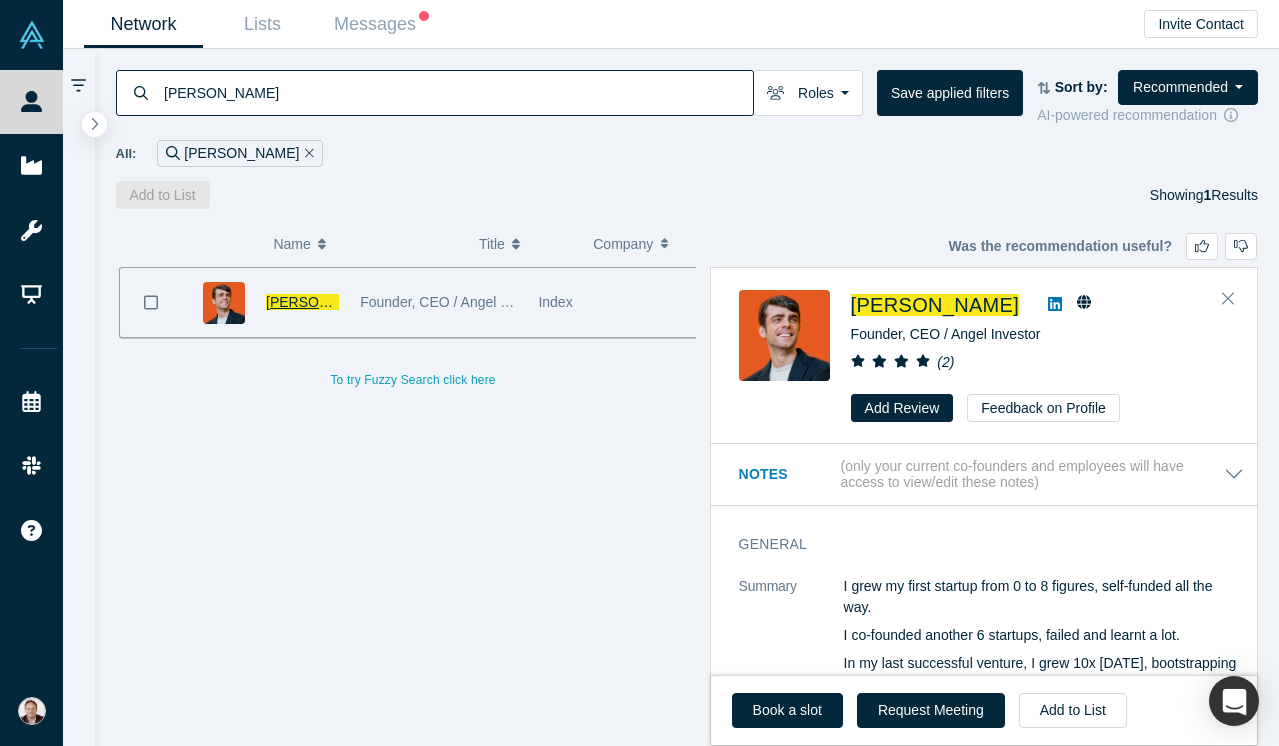 click on "[PERSON_NAME]" at bounding box center (323, 302) 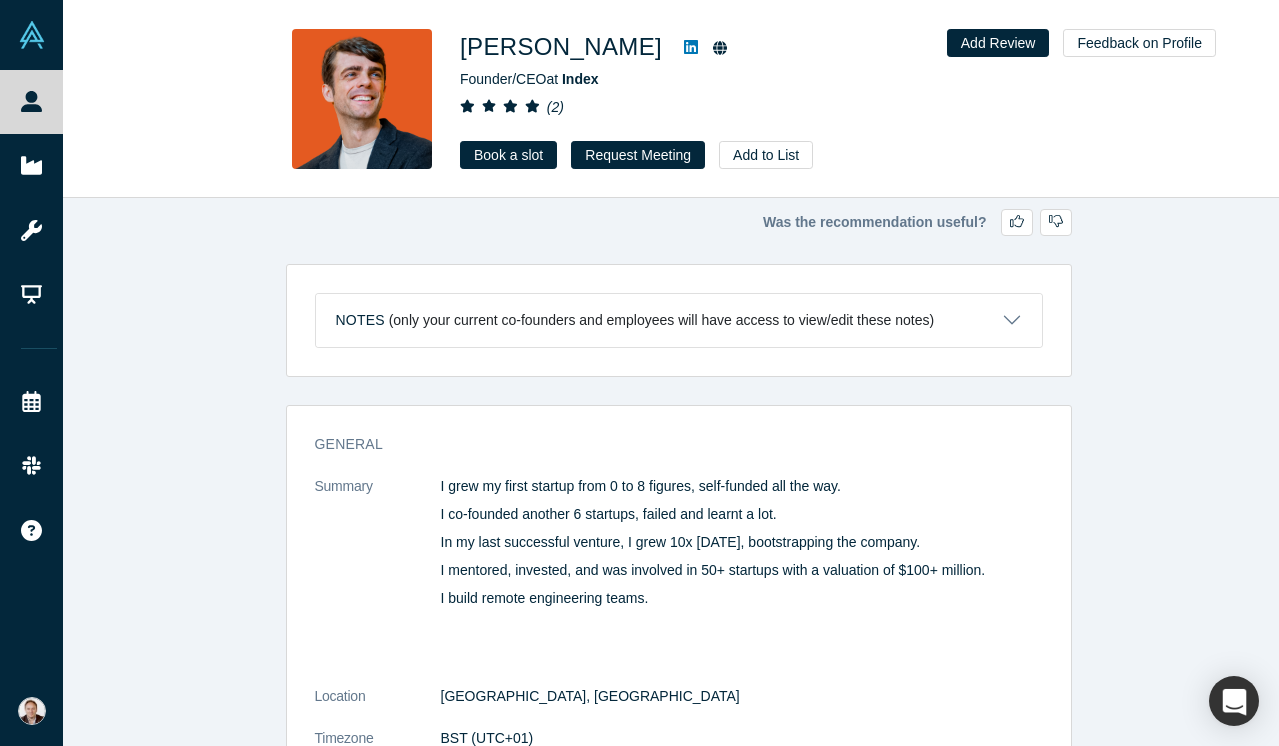 click 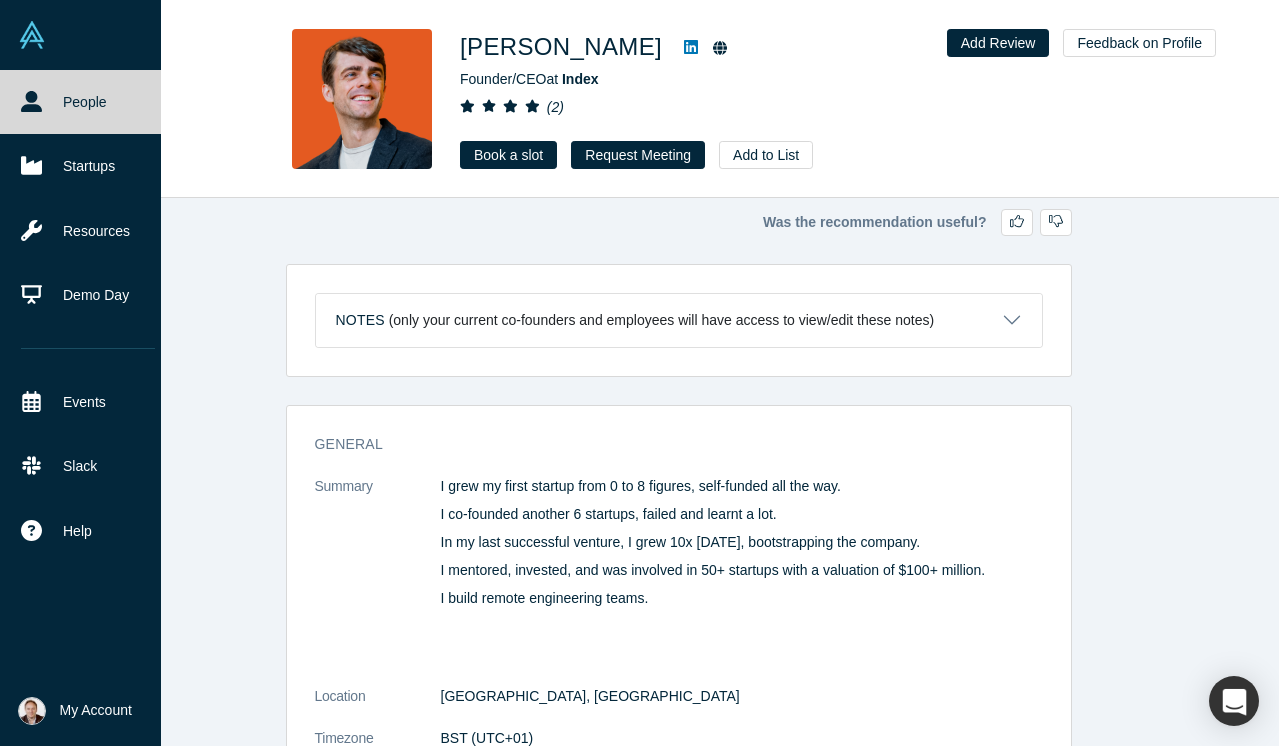 click on "People" at bounding box center [88, 102] 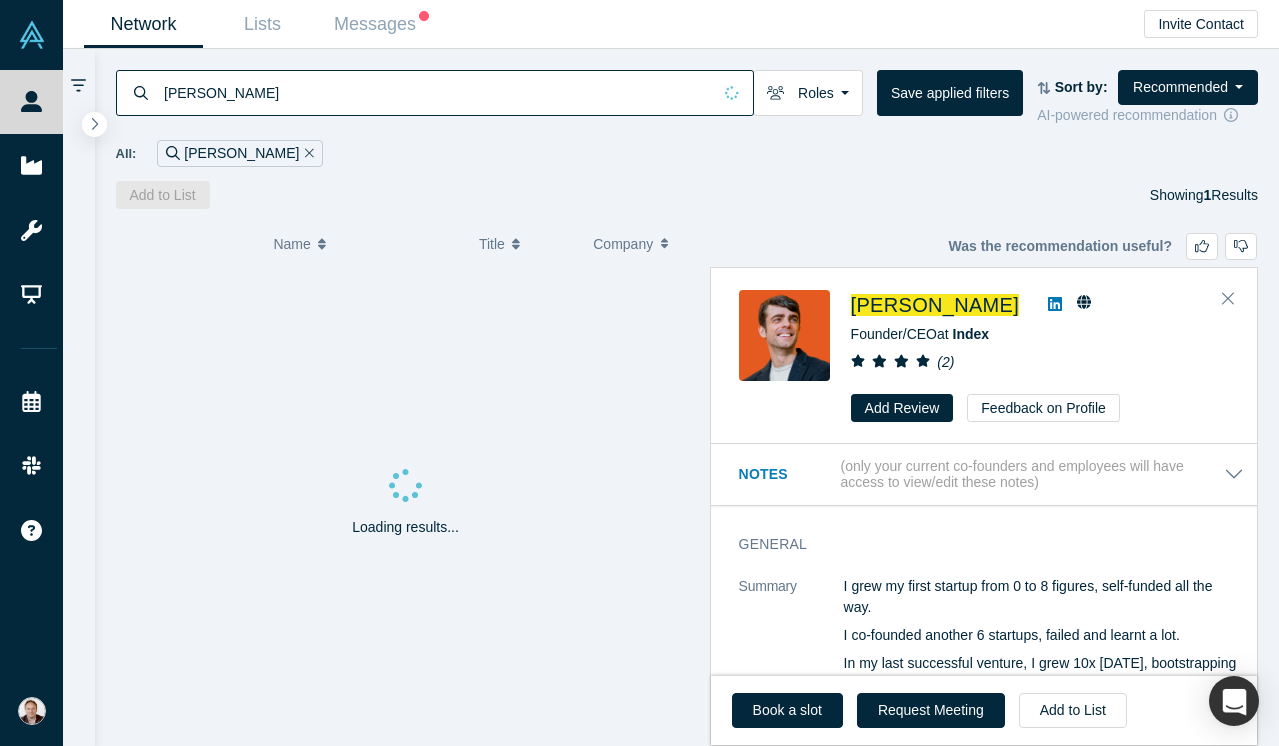 click 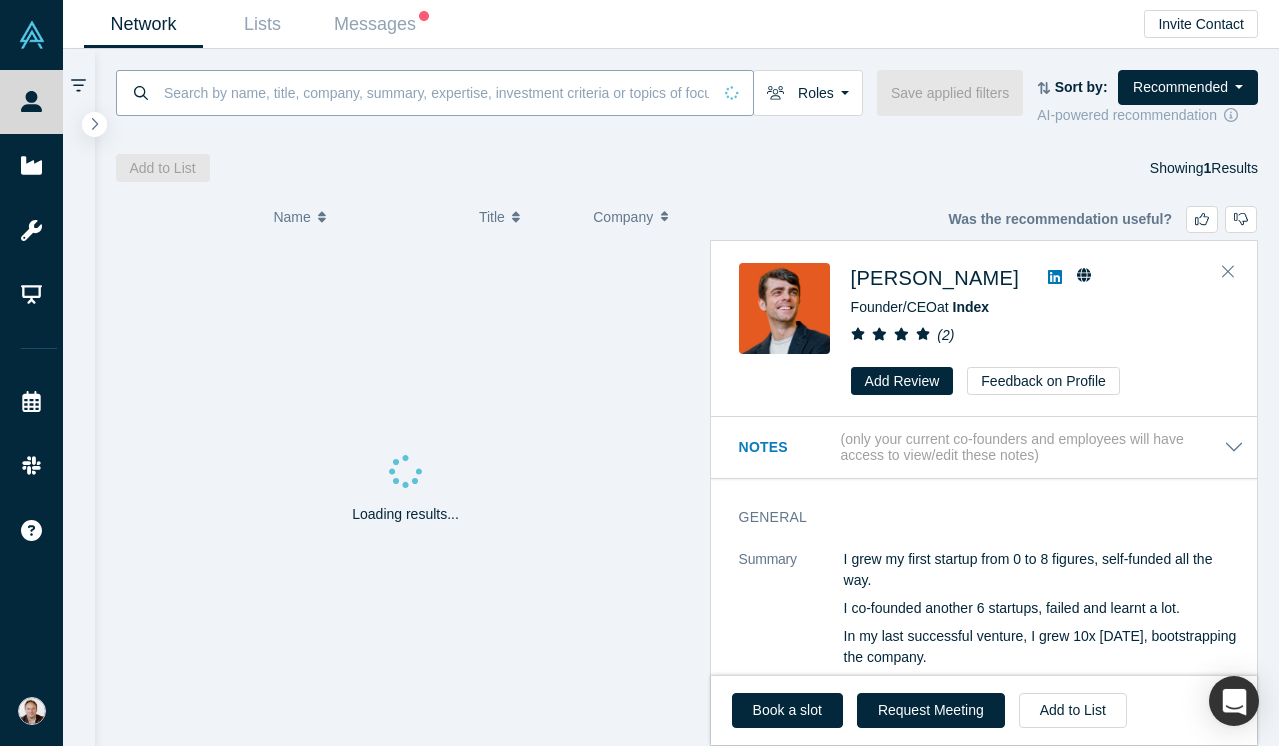 click at bounding box center [436, 92] 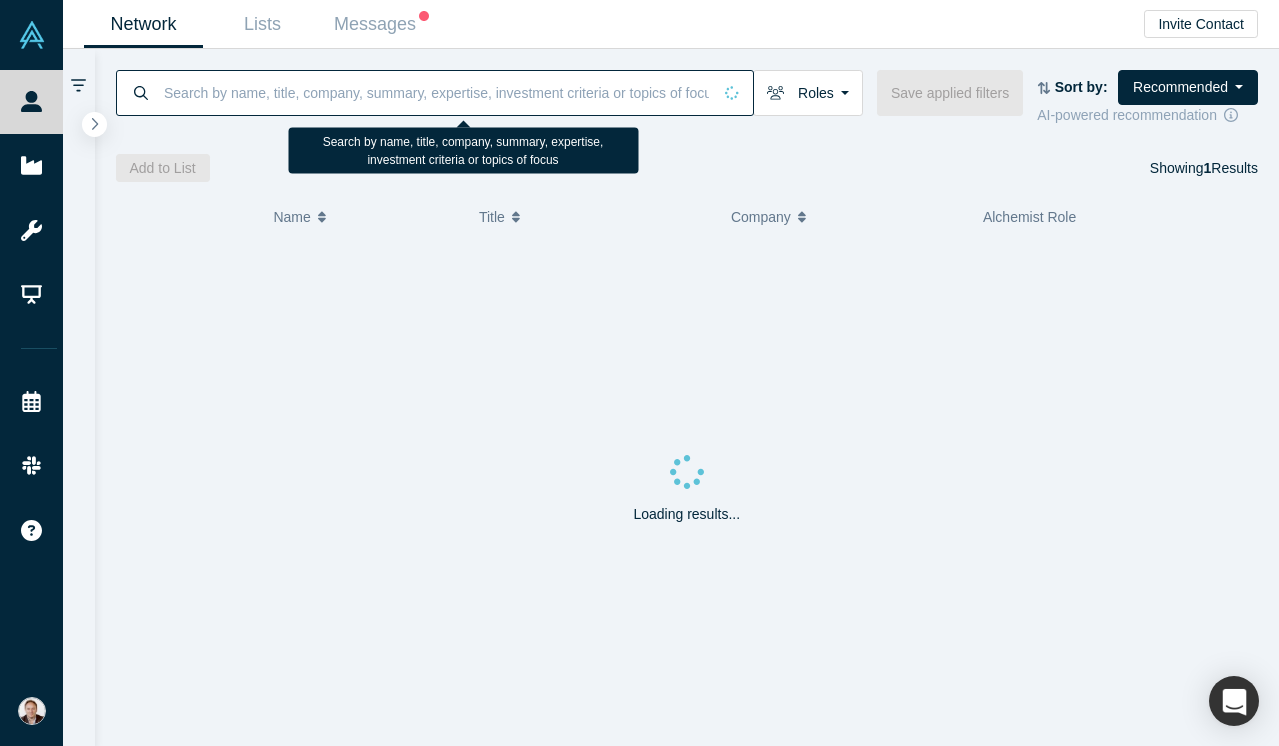 paste on "[PERSON_NAME]" 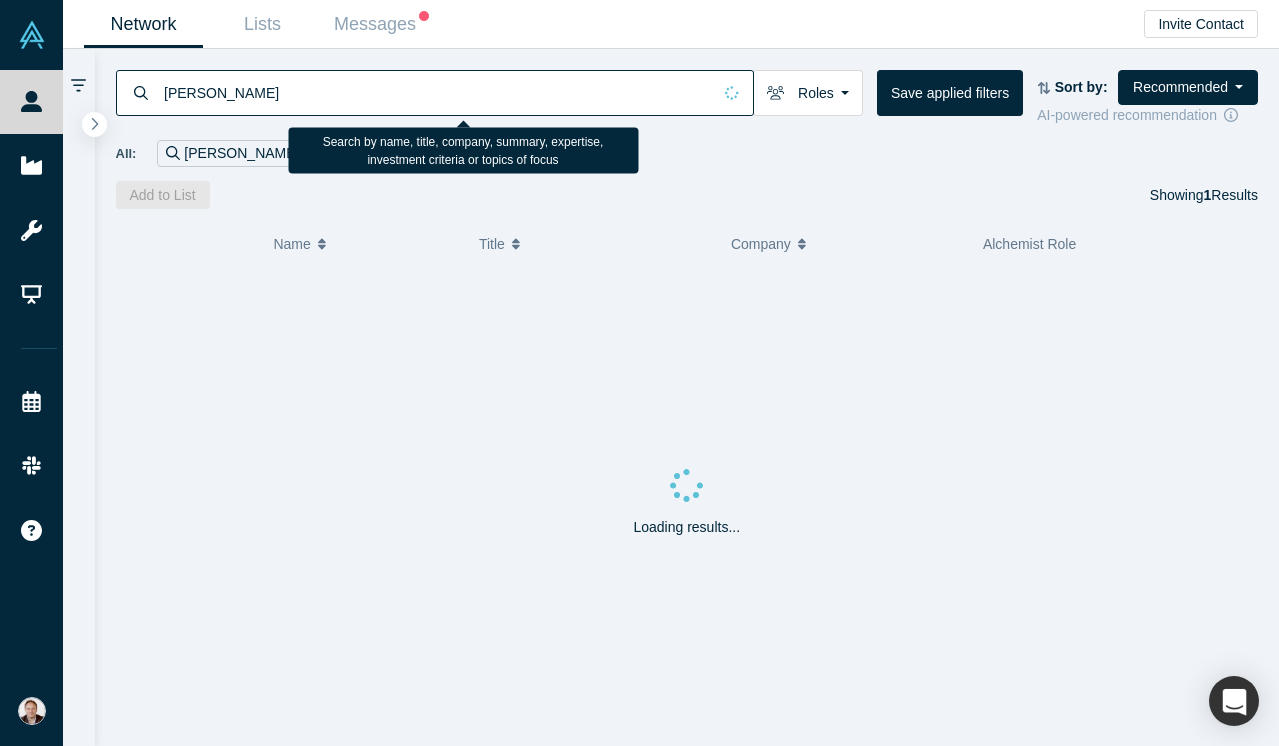 type on "[PERSON_NAME]" 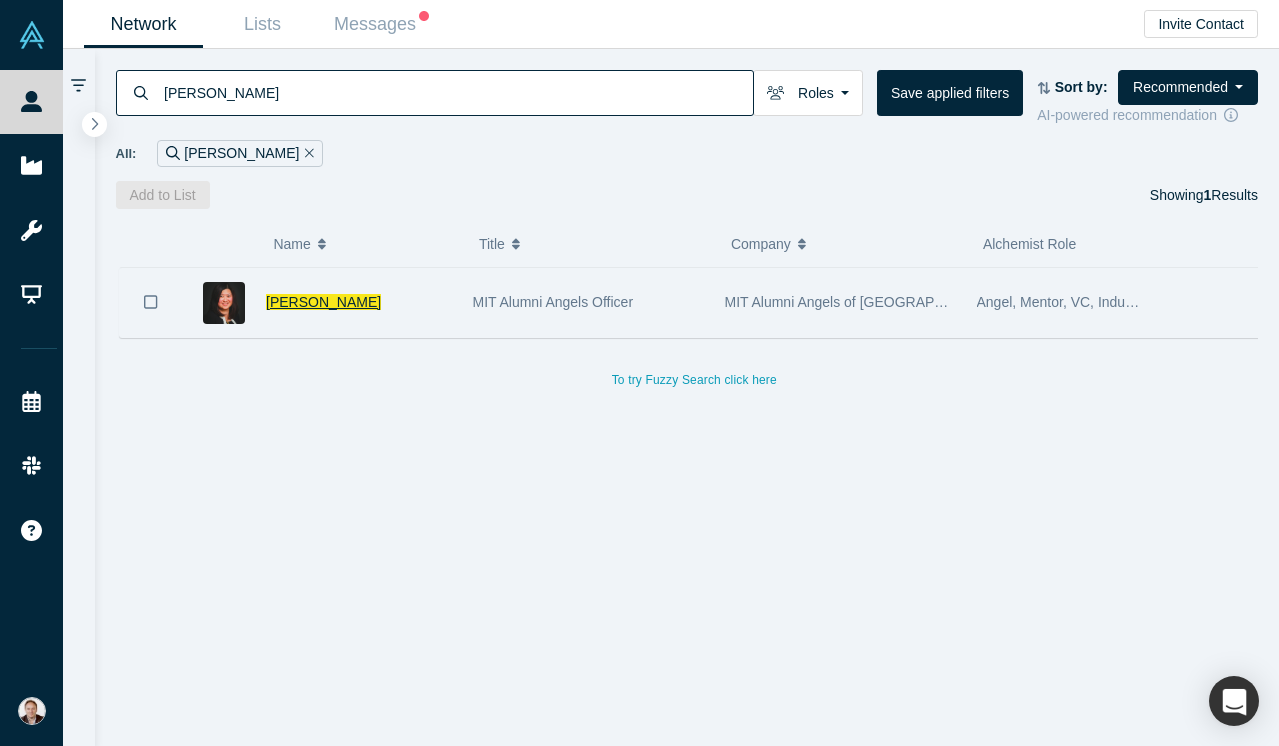click on "[PERSON_NAME]" at bounding box center [323, 302] 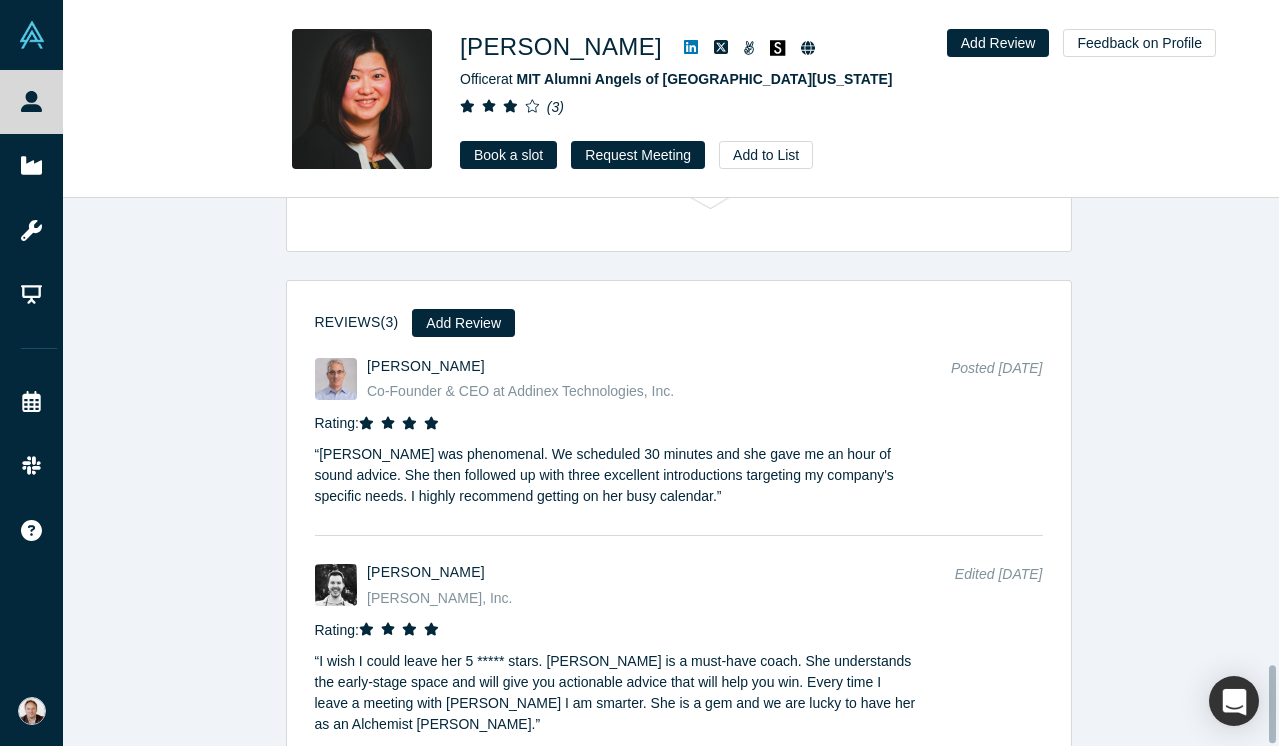 scroll, scrollTop: 3282, scrollLeft: 0, axis: vertical 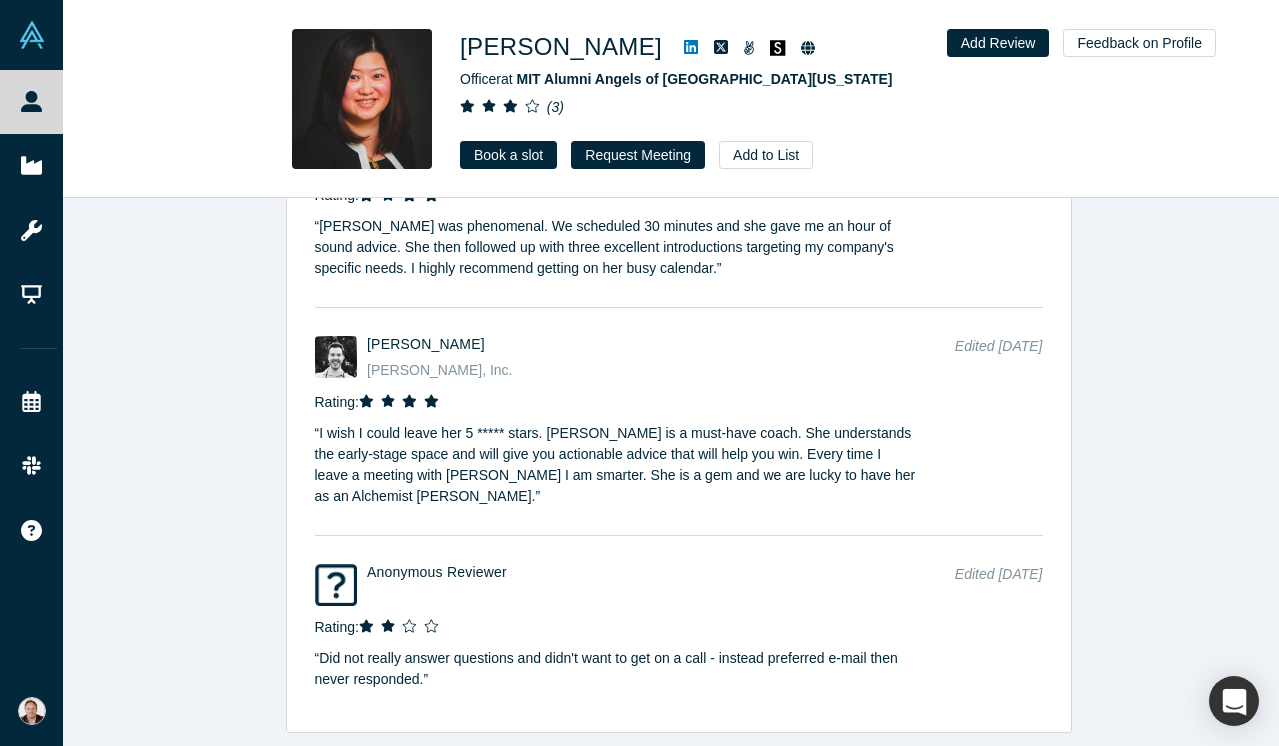 click 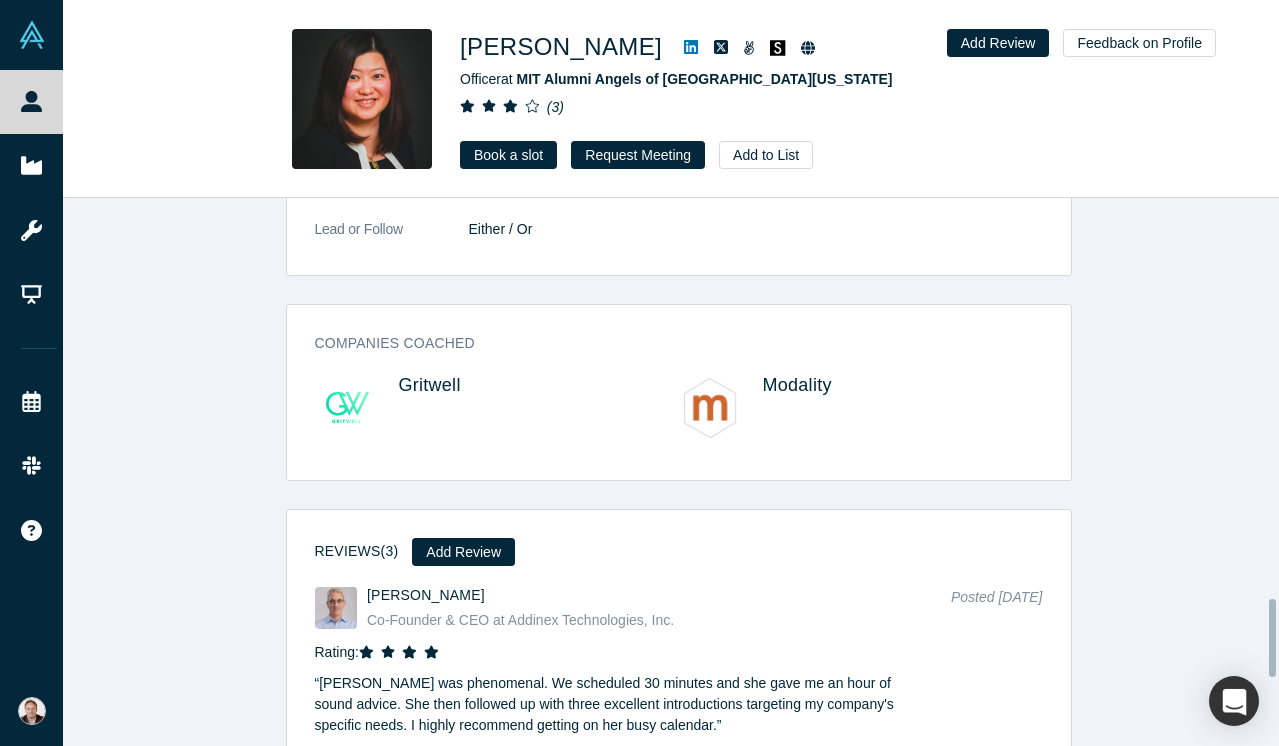 scroll, scrollTop: 3223, scrollLeft: 0, axis: vertical 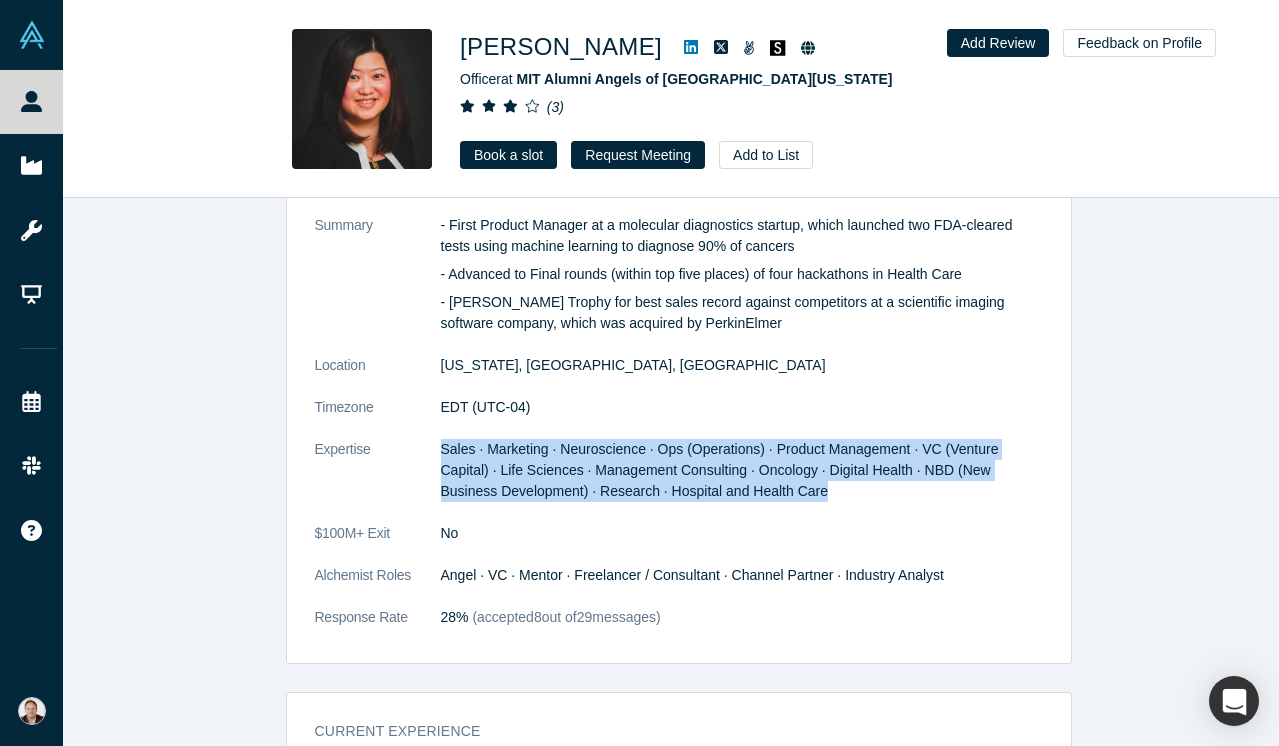drag, startPoint x: 877, startPoint y: 488, endPoint x: 412, endPoint y: 470, distance: 465.34827 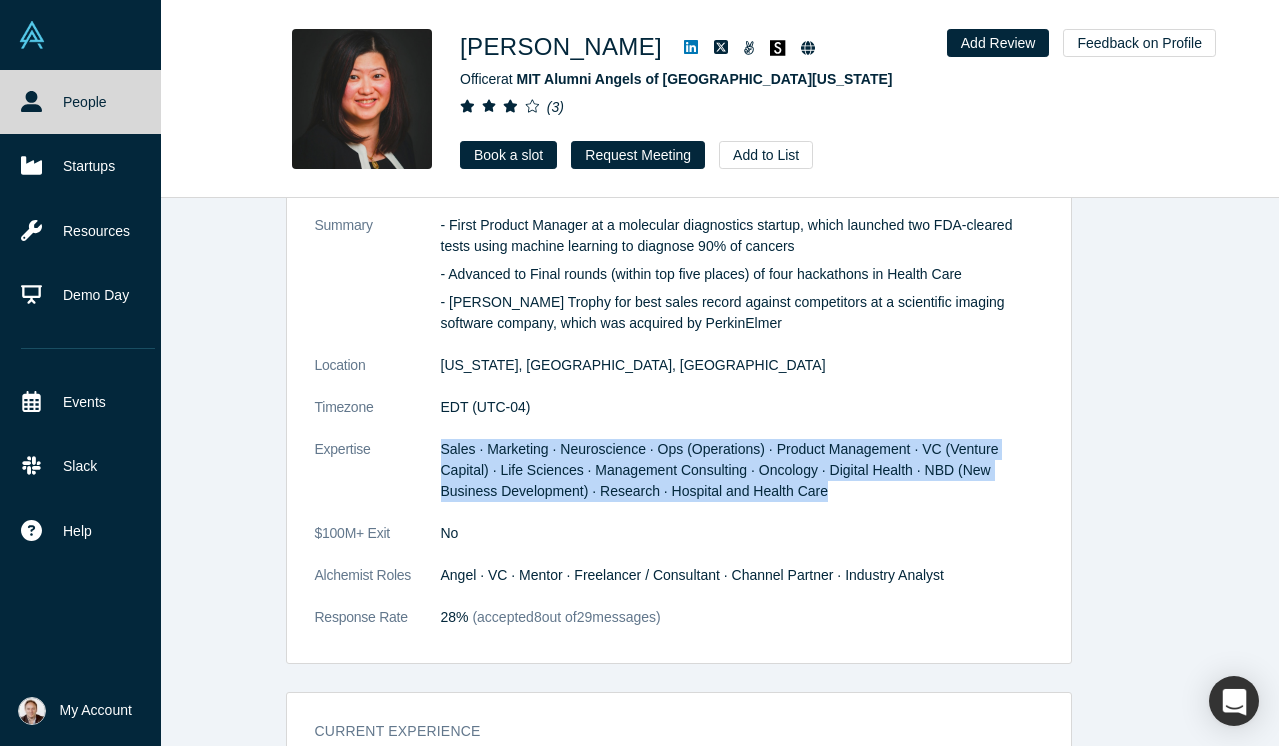 click 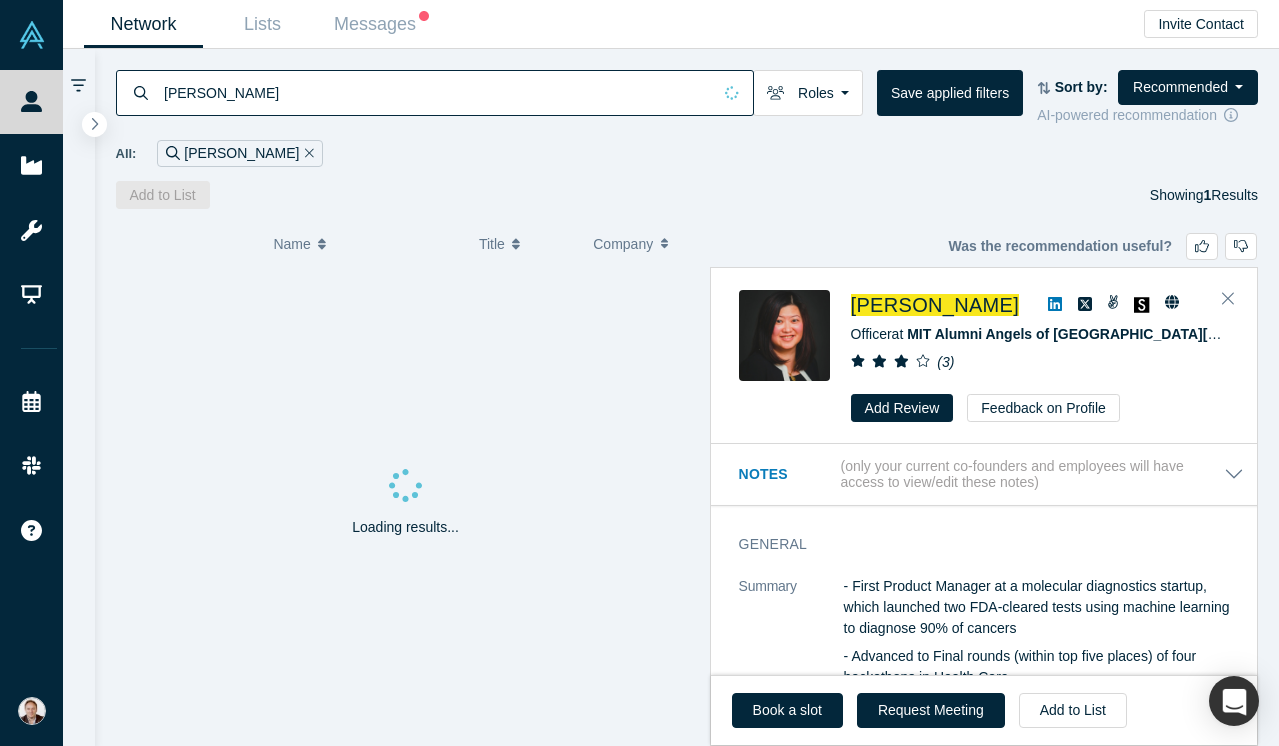 click 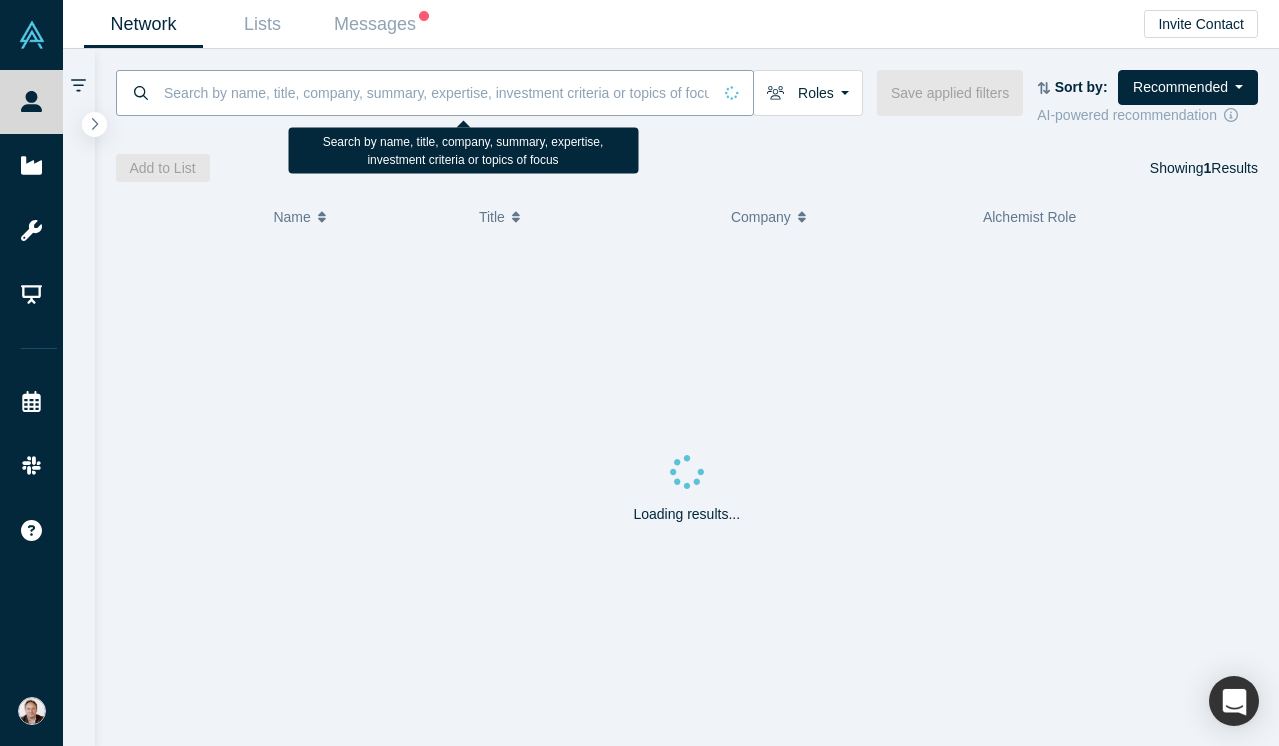 click at bounding box center [436, 92] 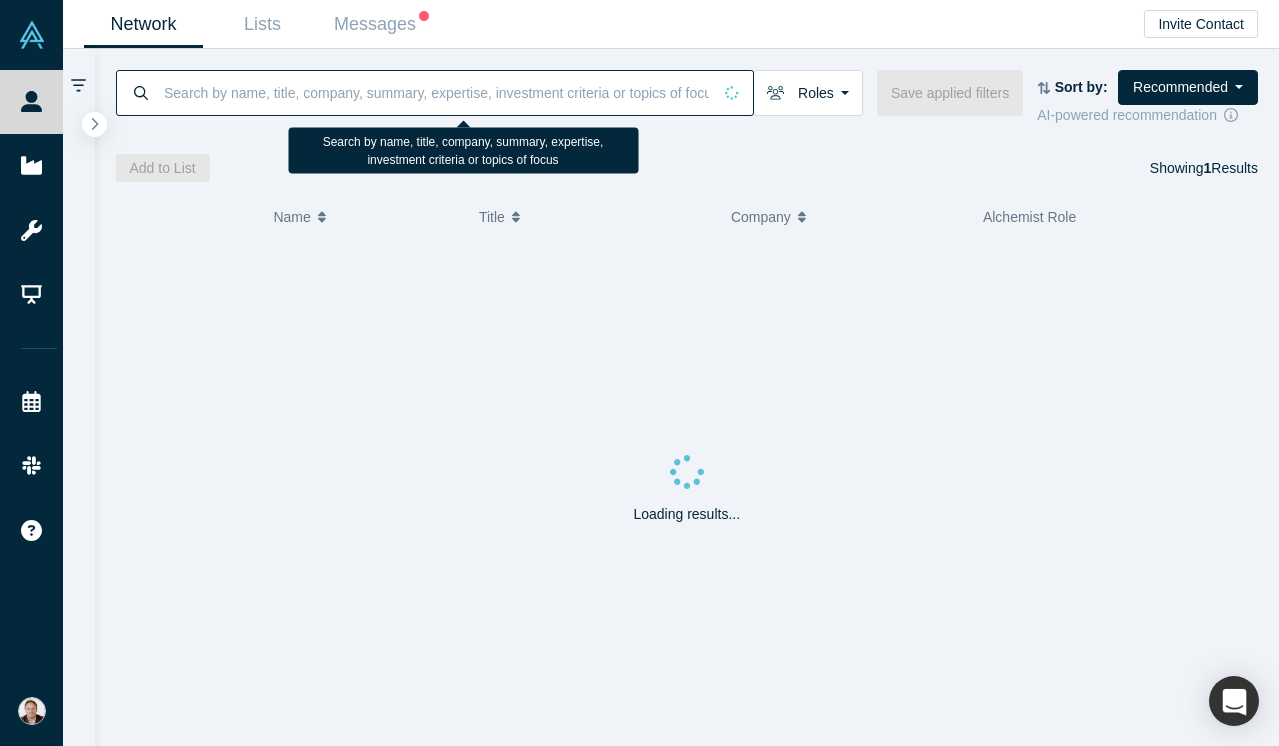 paste on "[PERSON_NAME]" 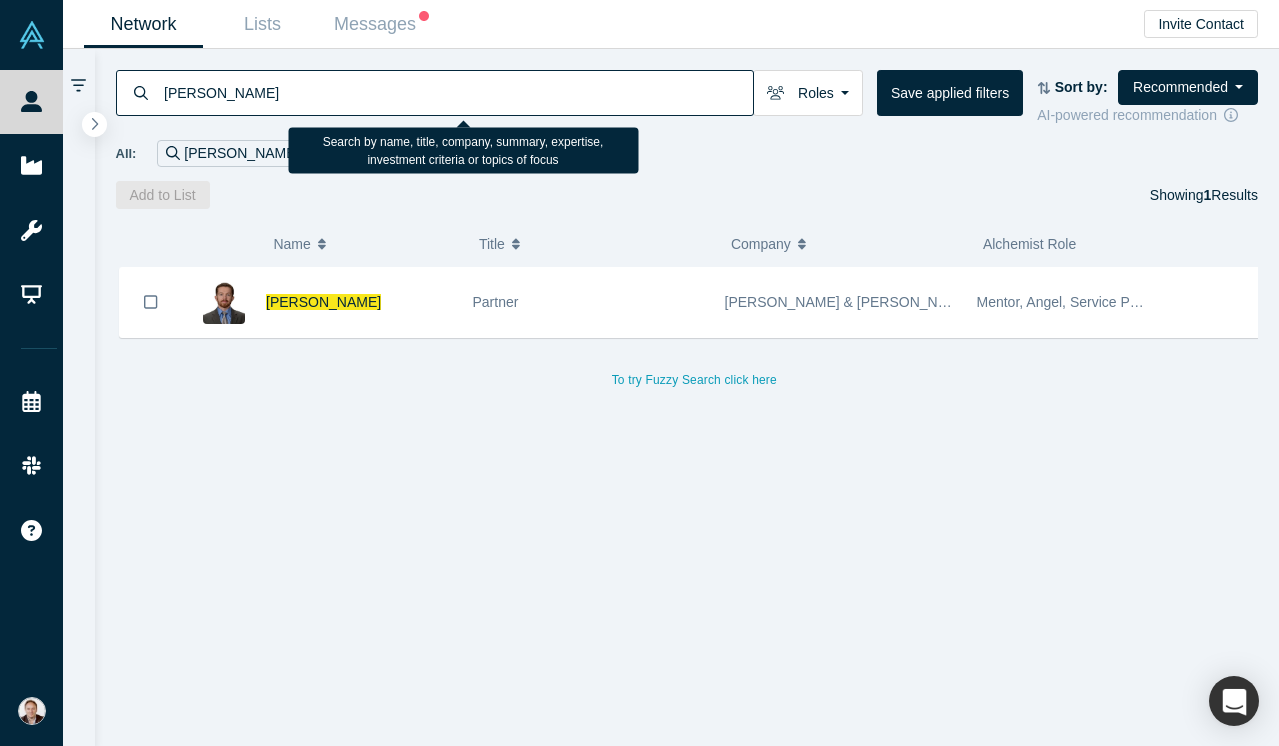 type on "[PERSON_NAME]" 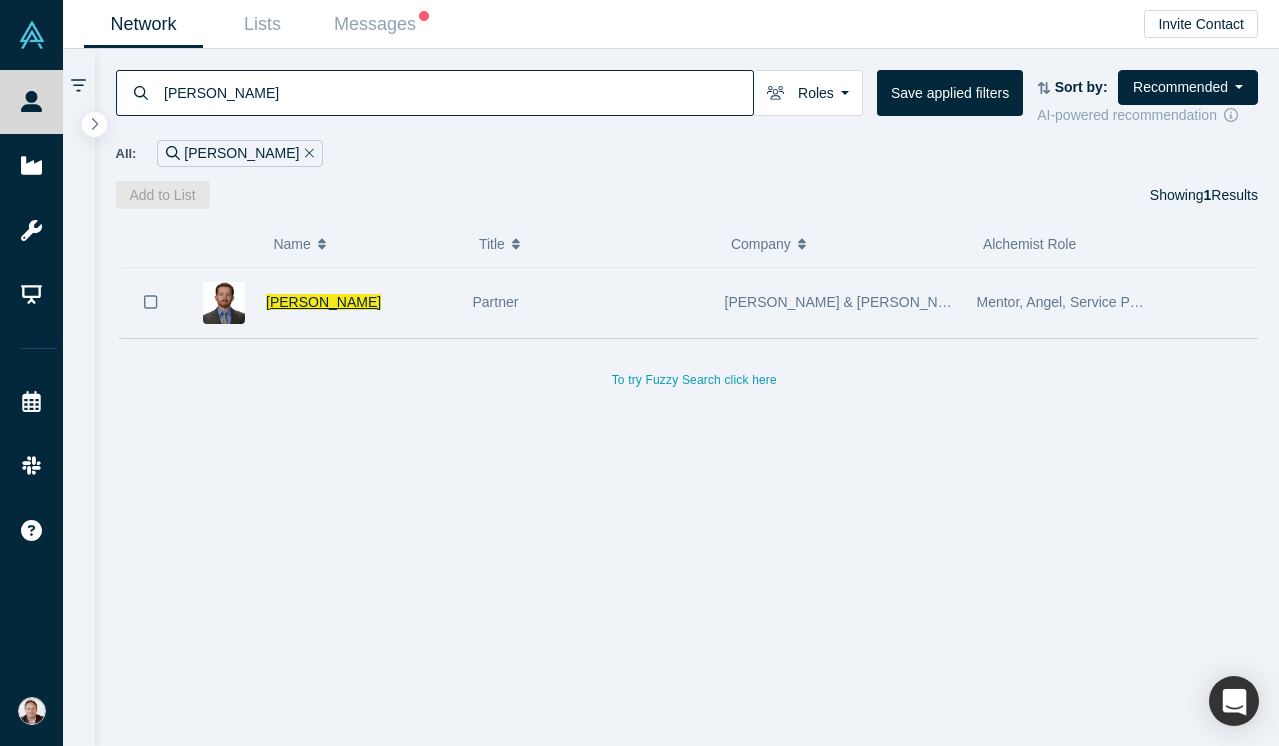 click on "[PERSON_NAME]" at bounding box center (323, 302) 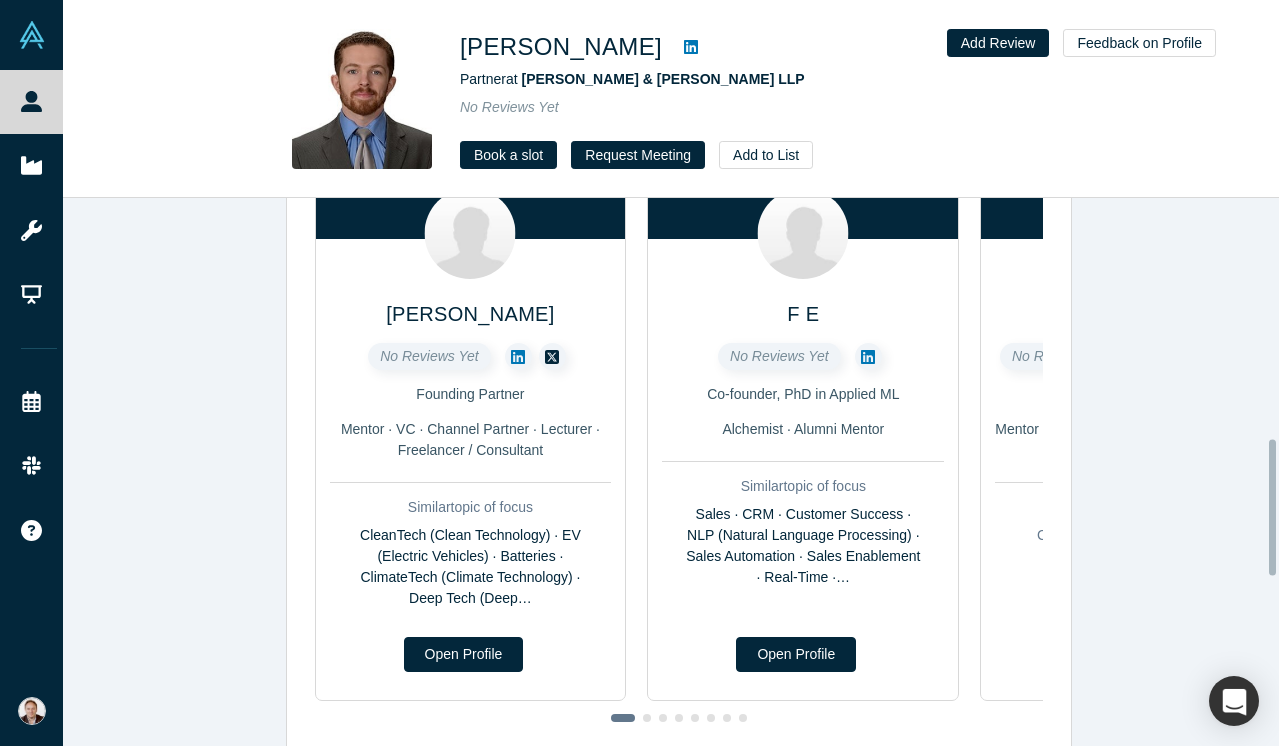 scroll, scrollTop: 974, scrollLeft: 0, axis: vertical 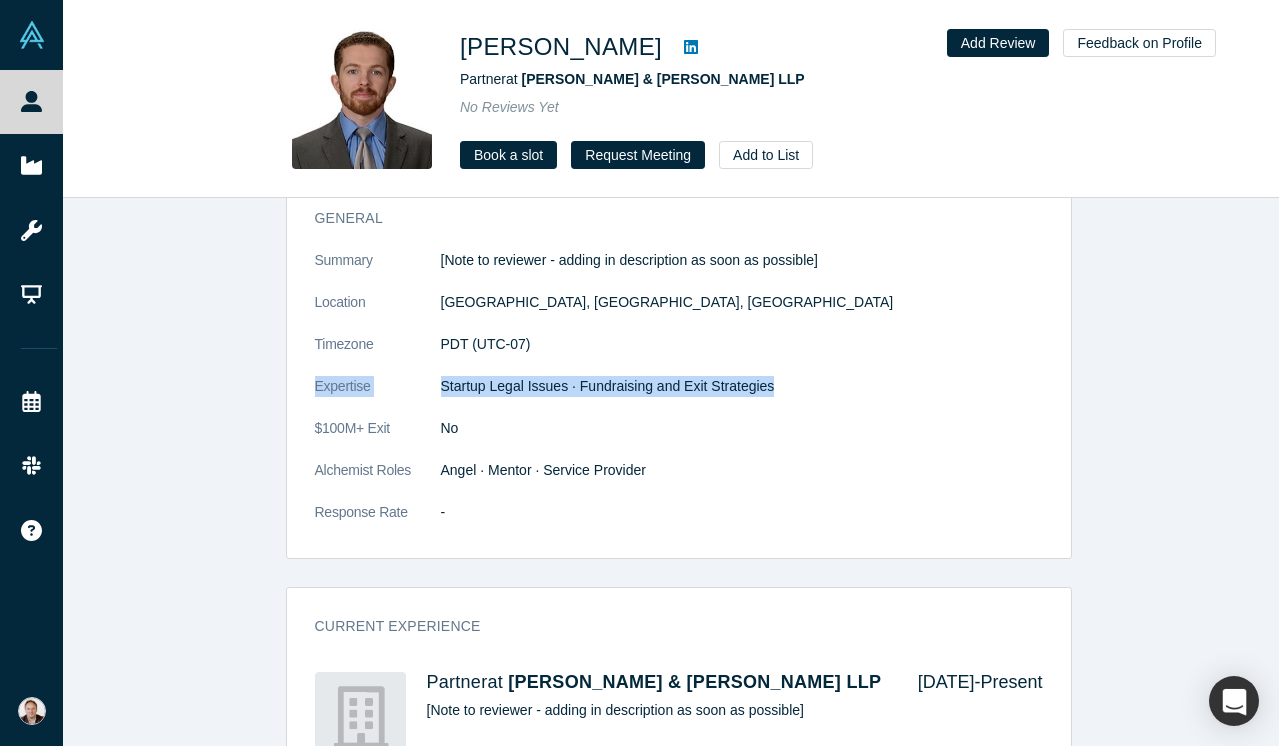 drag, startPoint x: 813, startPoint y: 386, endPoint x: 302, endPoint y: 379, distance: 511.04794 